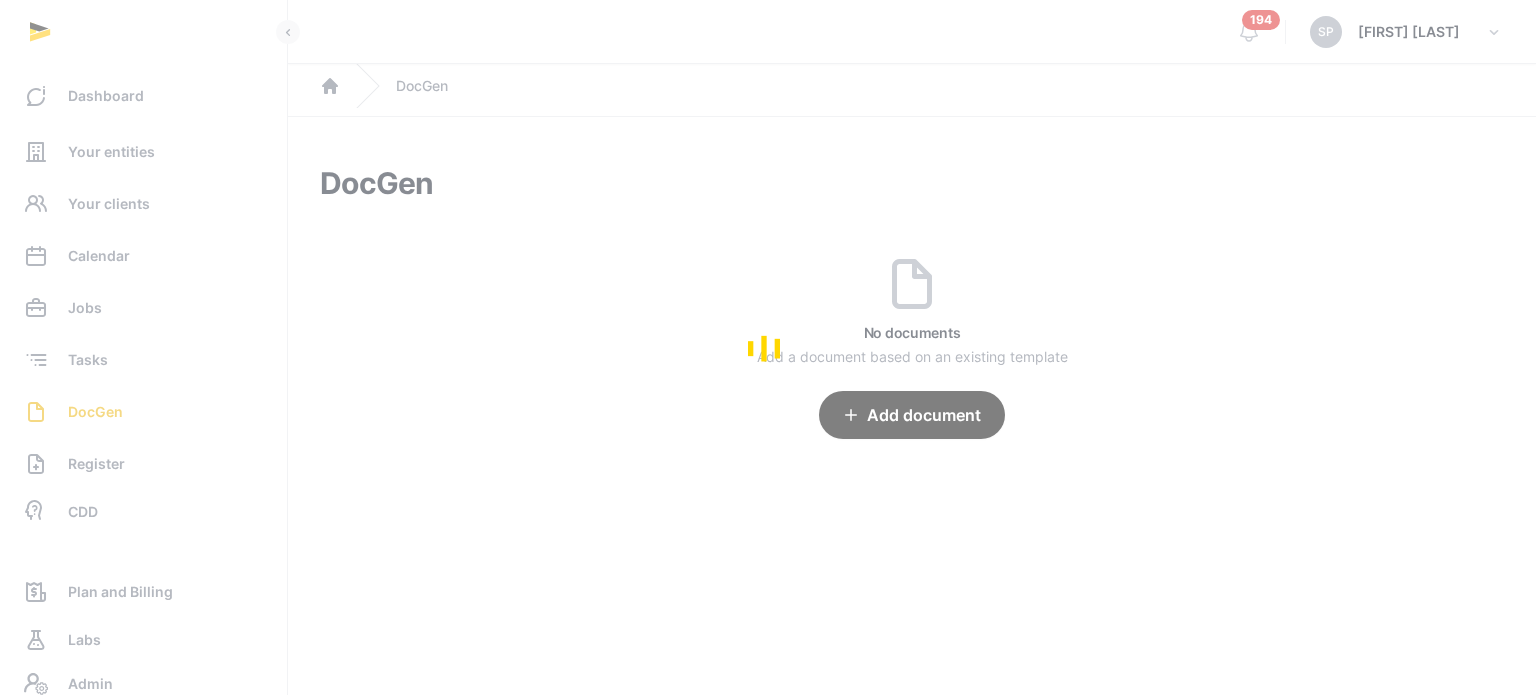 scroll, scrollTop: 0, scrollLeft: 0, axis: both 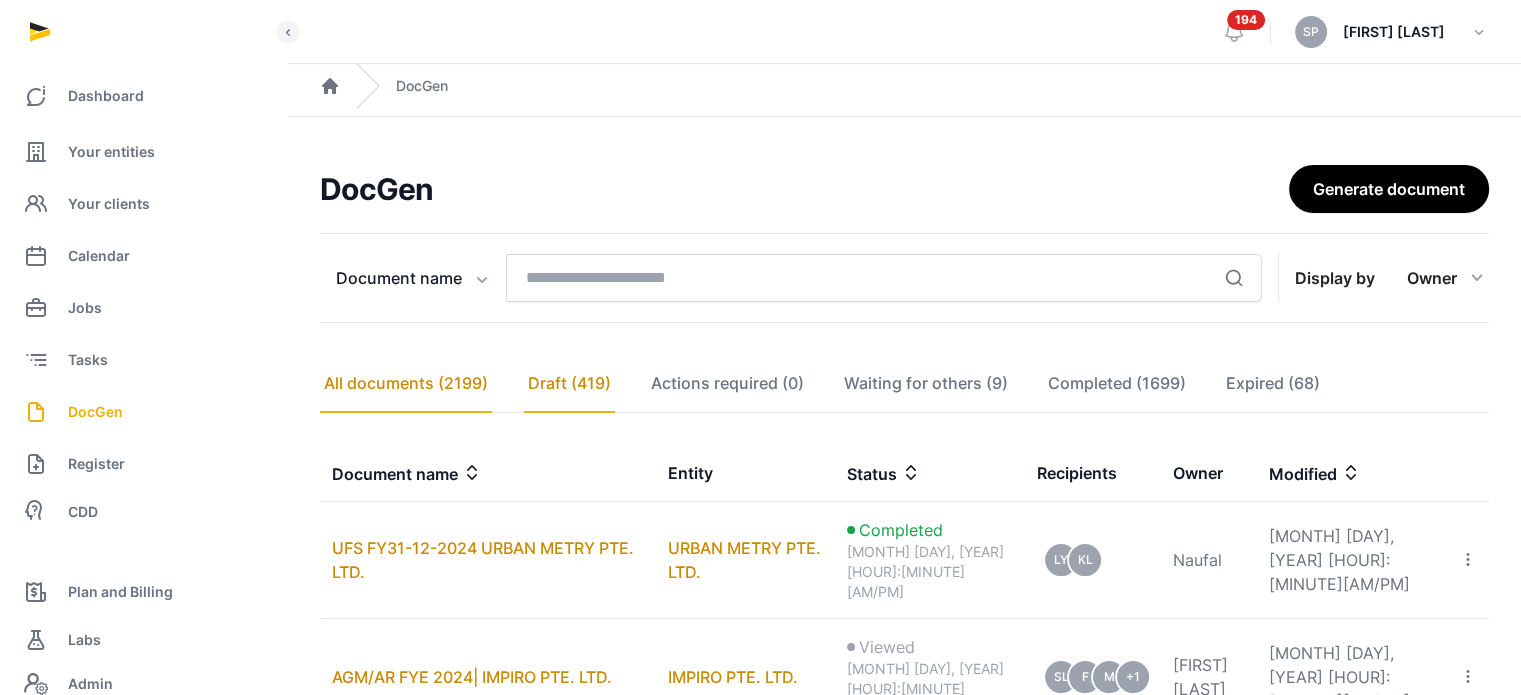 click on "Draft (419)" 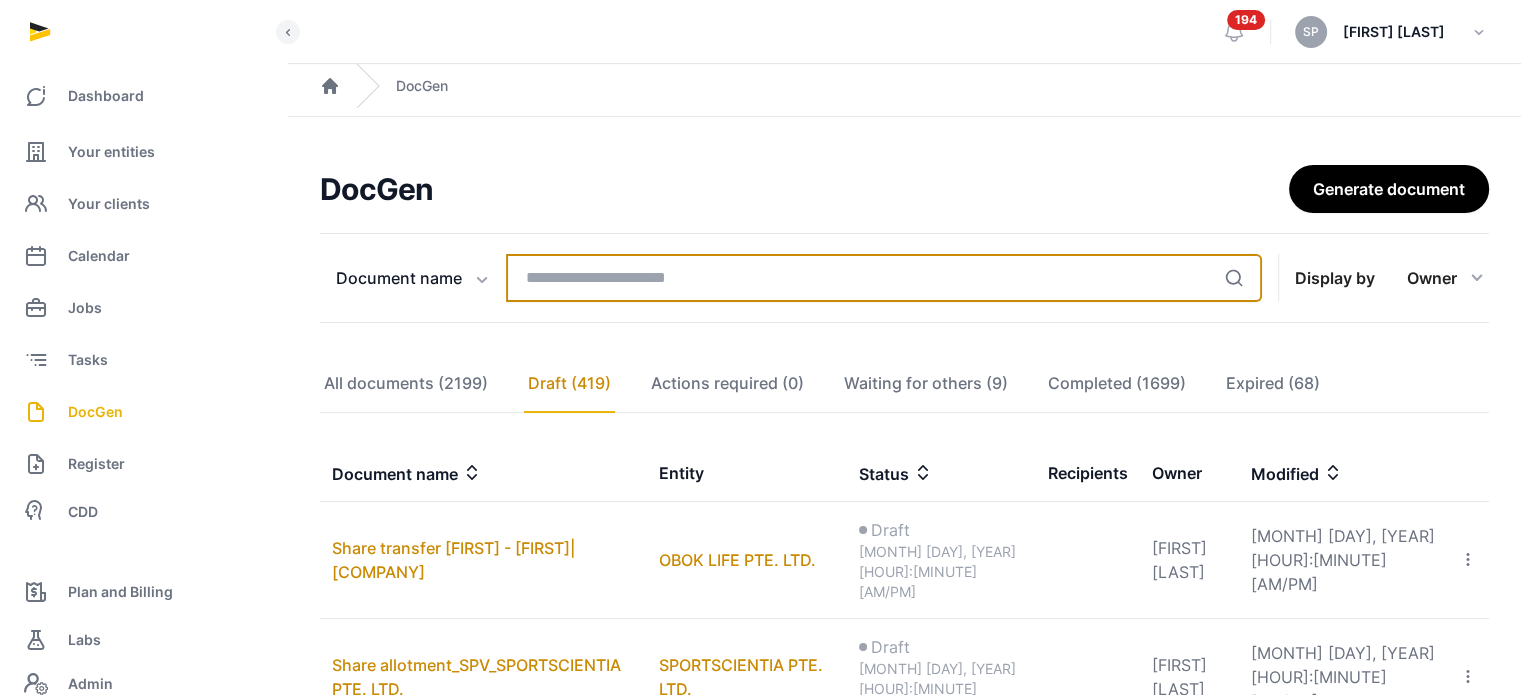 click at bounding box center (884, 278) 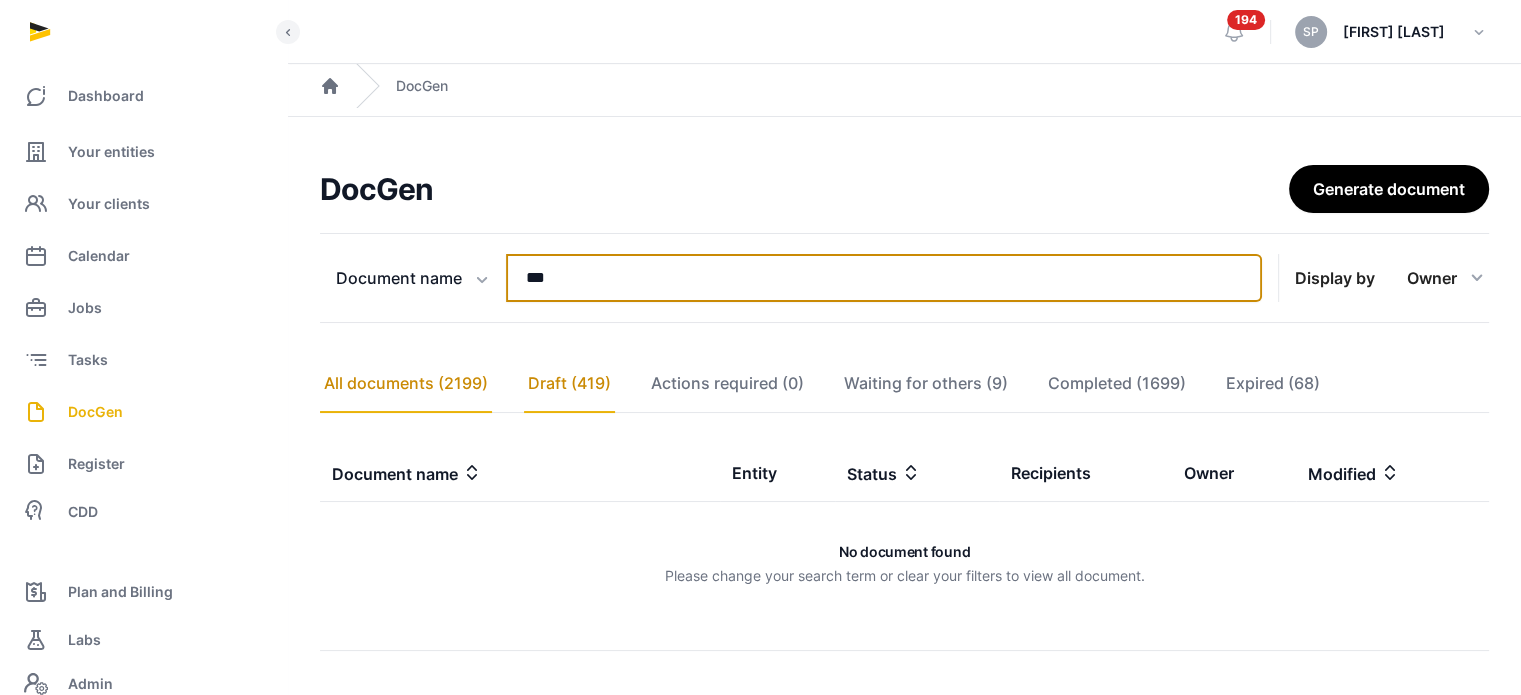 type on "***" 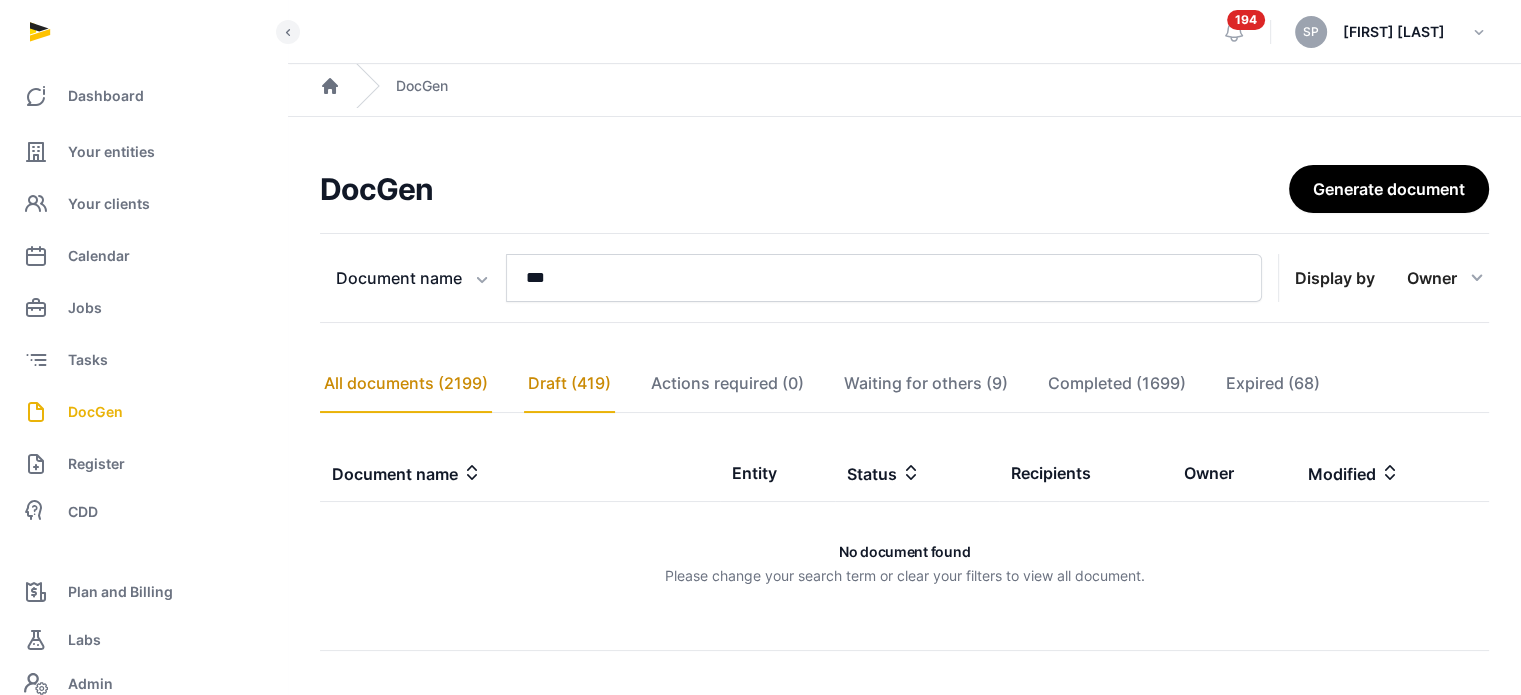 click on "All documents (2199)" at bounding box center (406, 384) 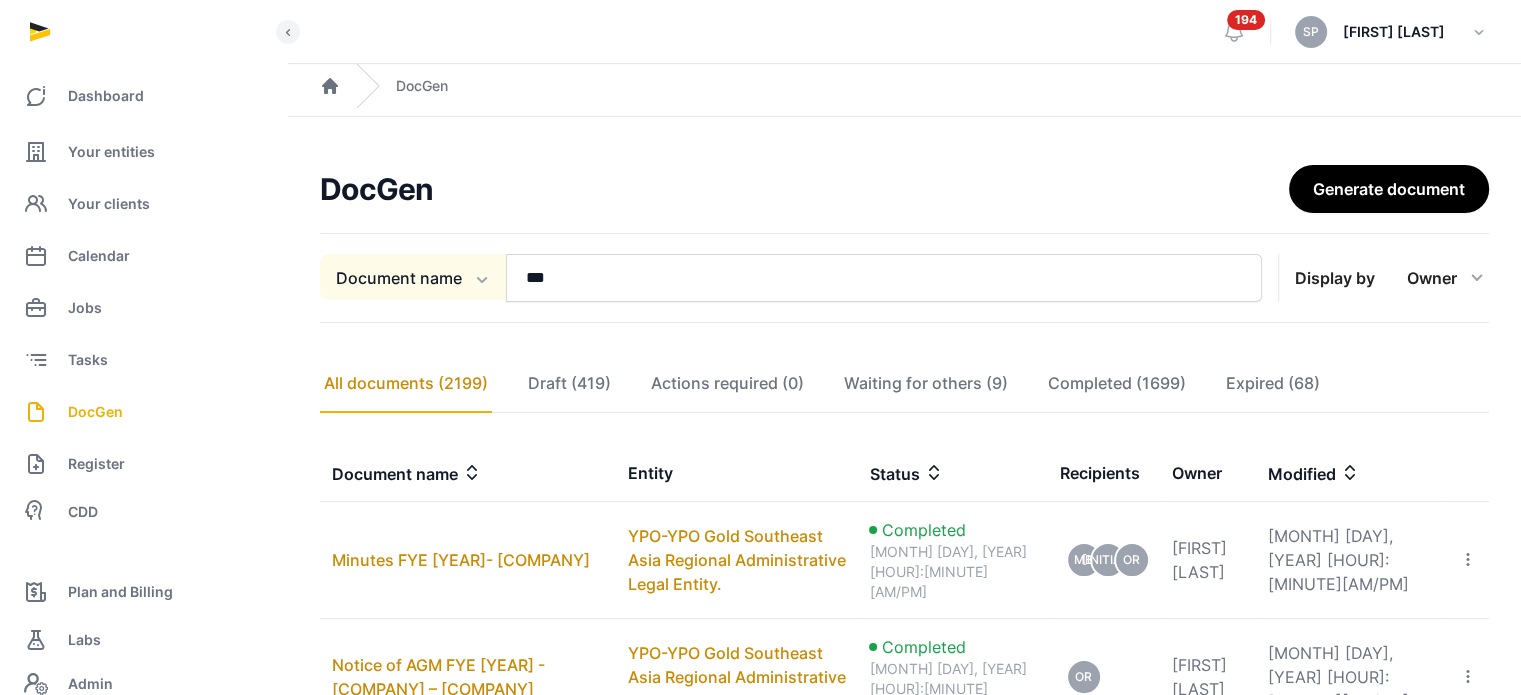 click on "Document name" 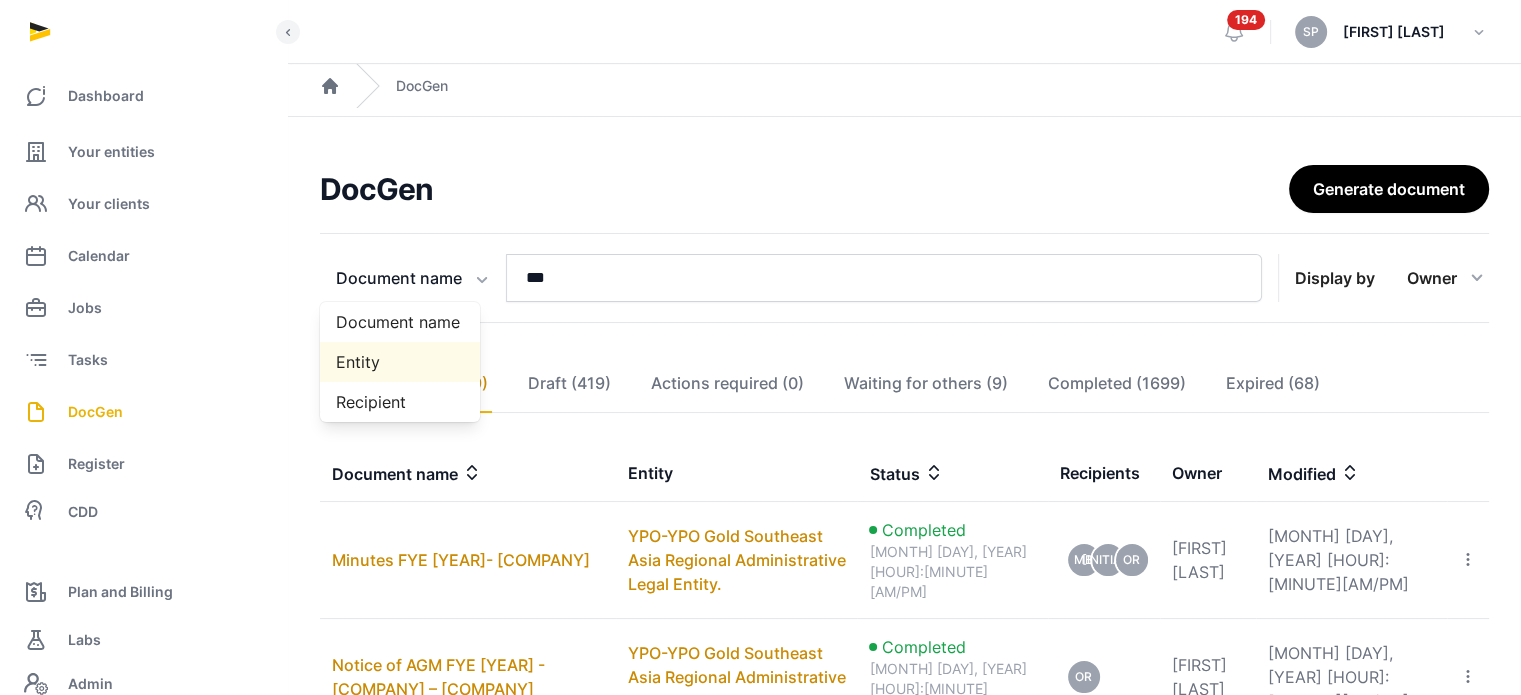 click on "Entity" at bounding box center [400, 362] 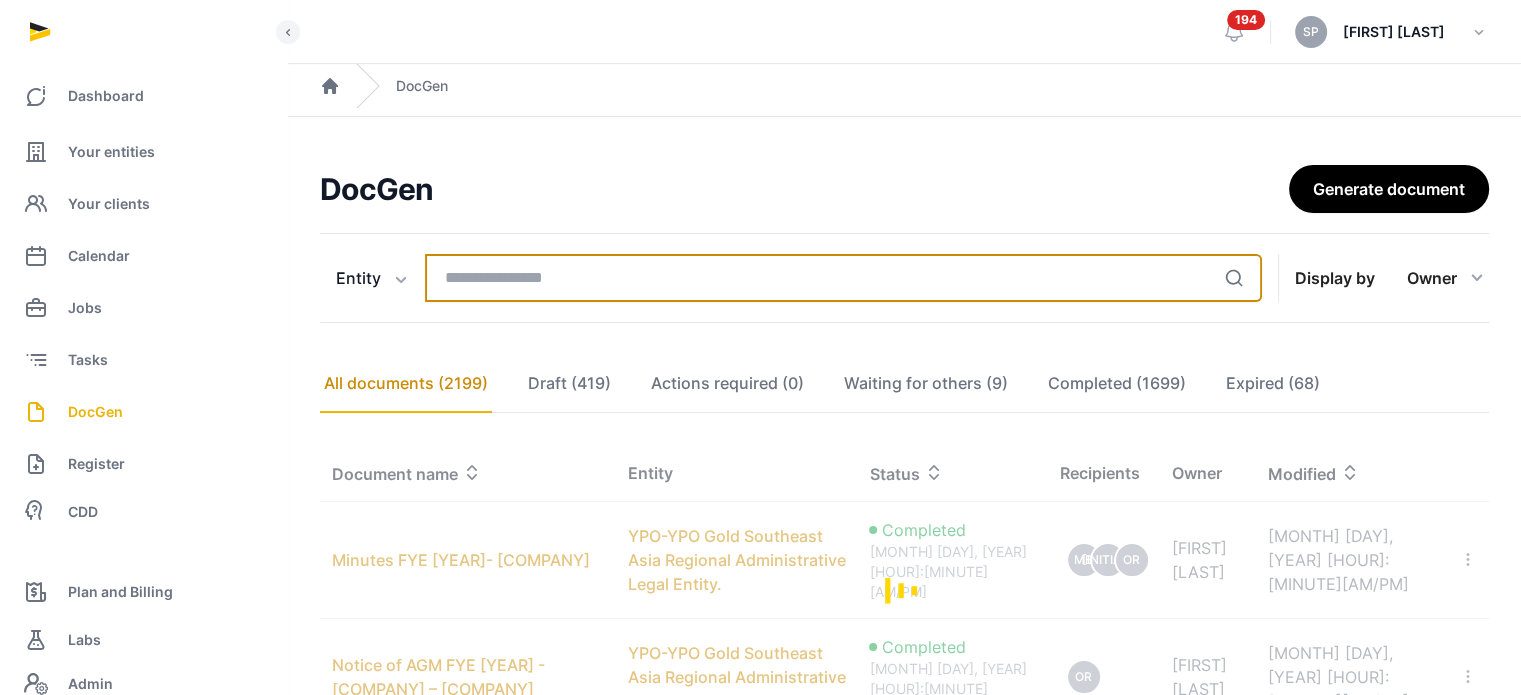 click at bounding box center (843, 278) 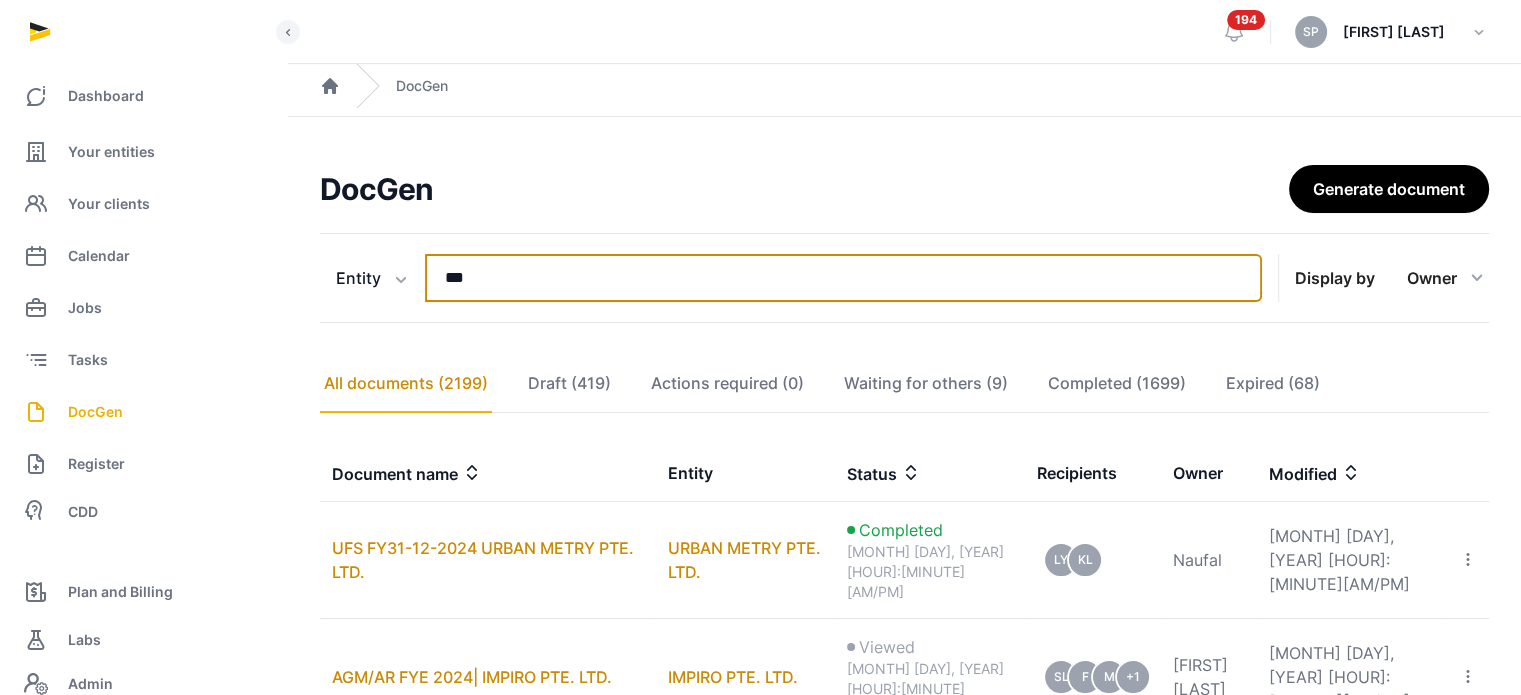 type on "***" 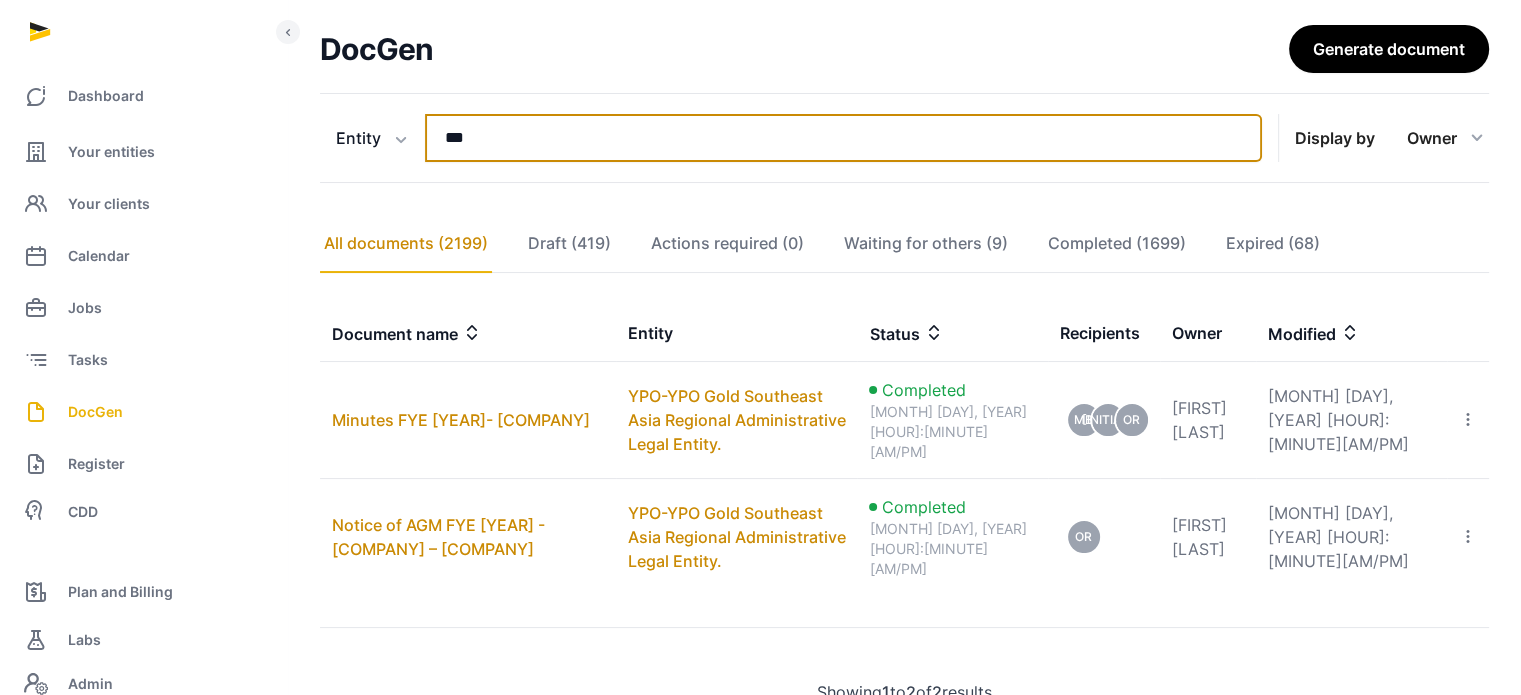 scroll, scrollTop: 145, scrollLeft: 0, axis: vertical 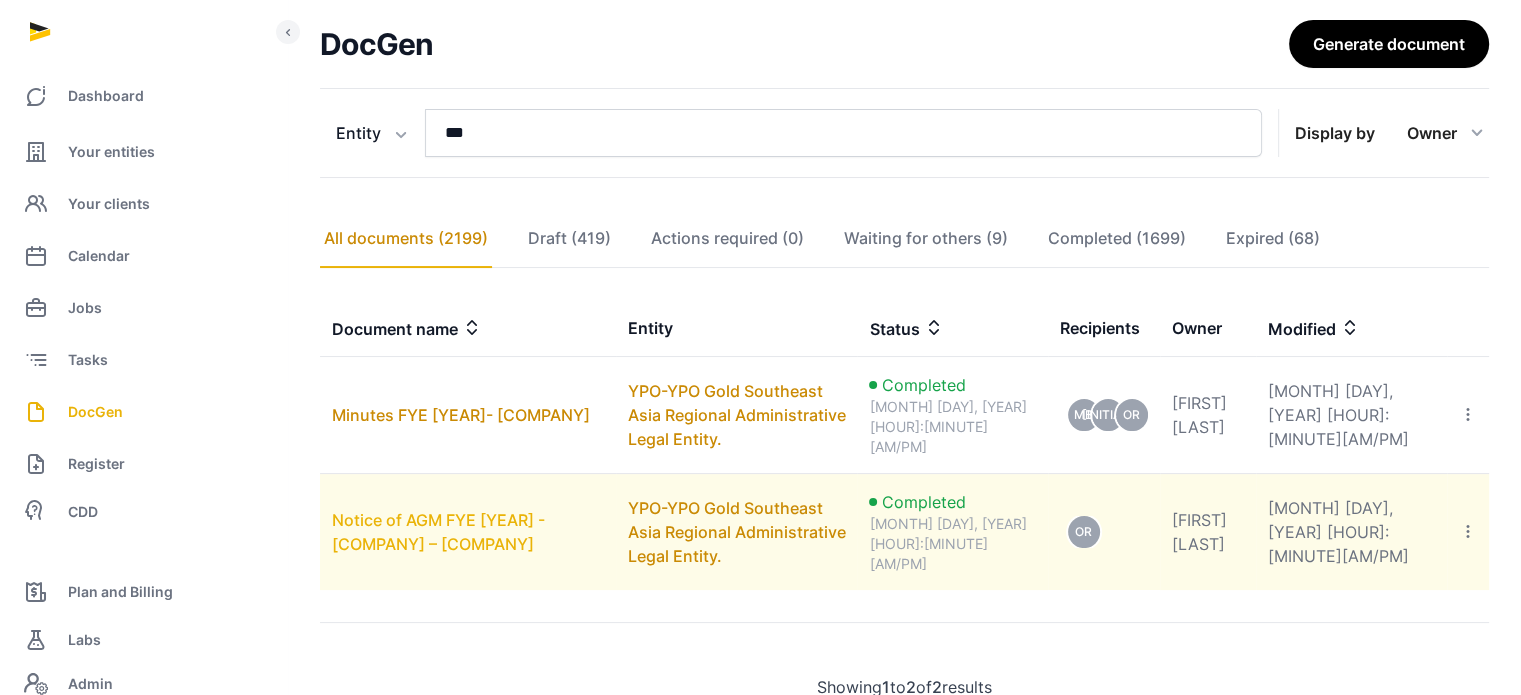 click on "Notice of AGM FYE [YEAR] - [COMPANY] – [COMPANY]" at bounding box center (438, 532) 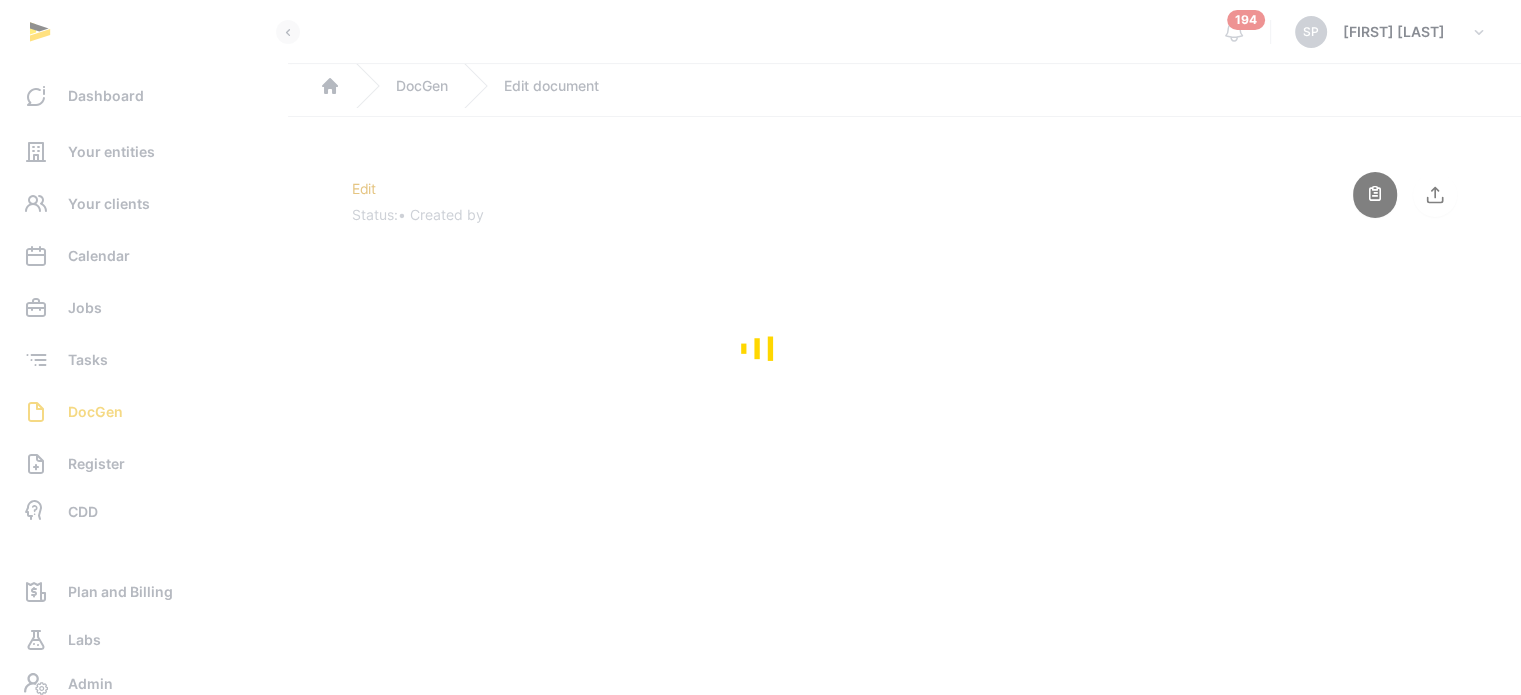 scroll, scrollTop: 0, scrollLeft: 0, axis: both 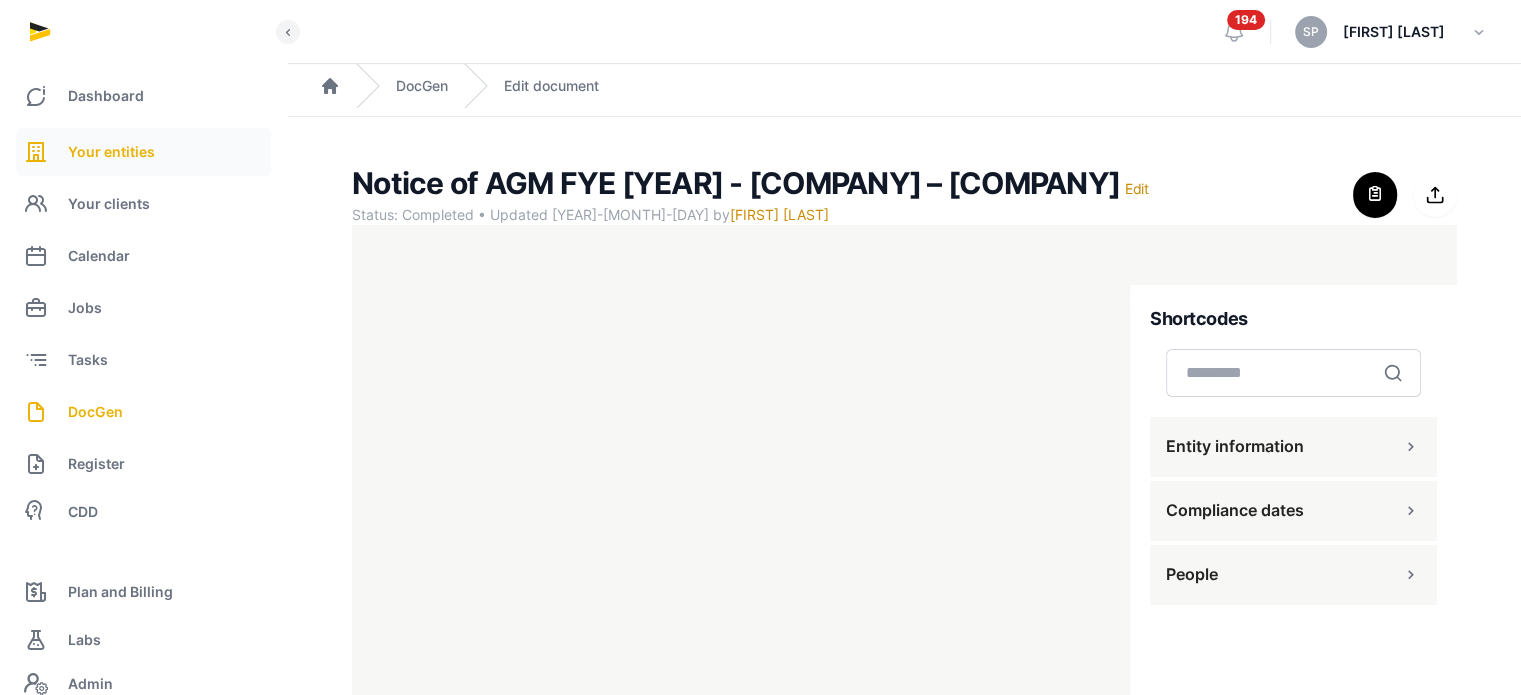 click on "Your entities" at bounding box center [111, 152] 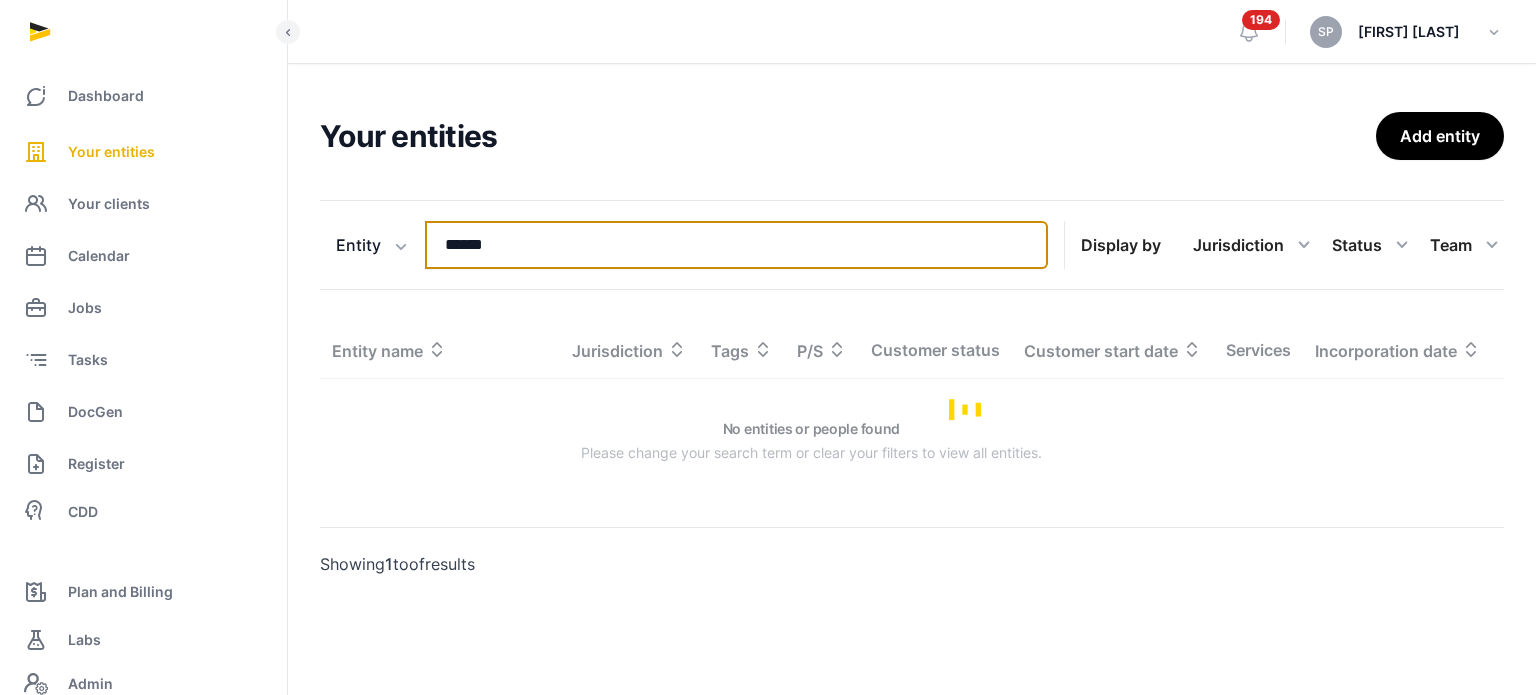click on "******" at bounding box center [736, 245] 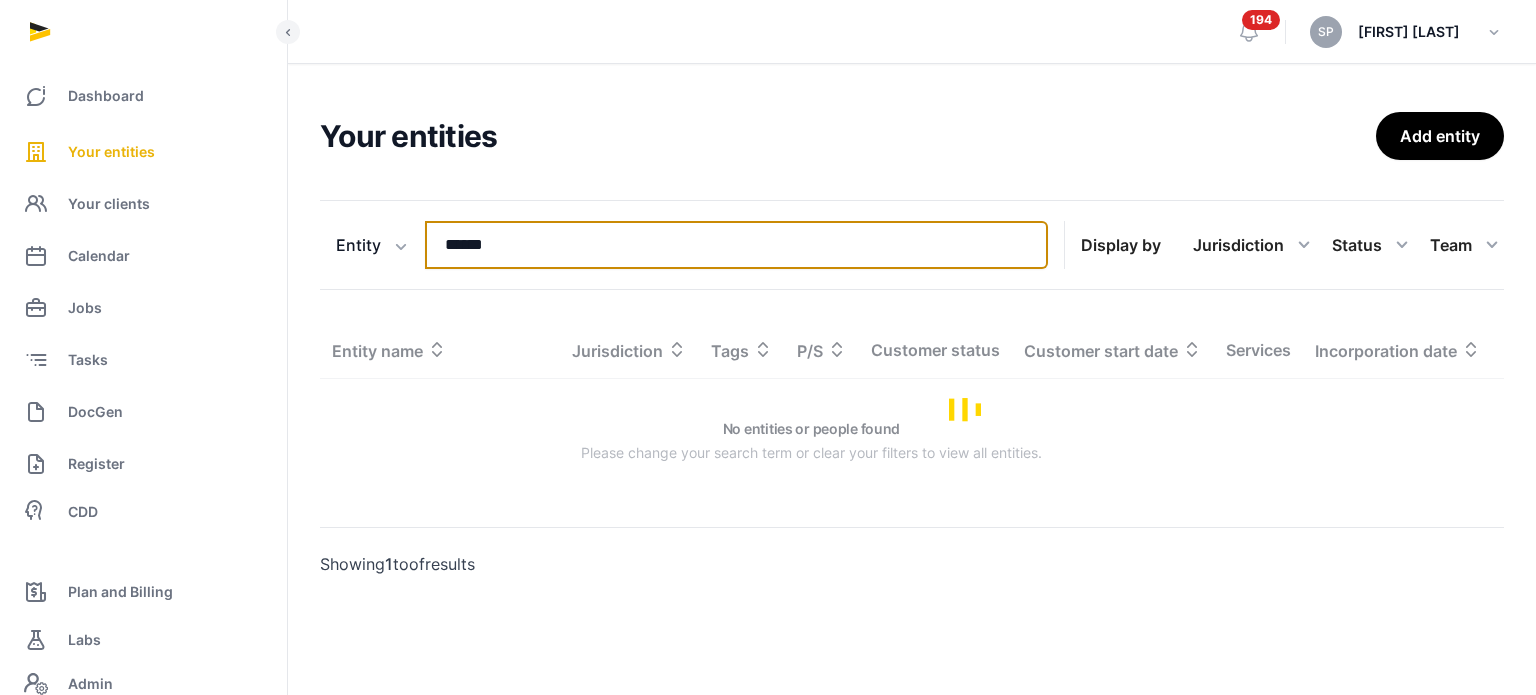 click on "******" at bounding box center (736, 245) 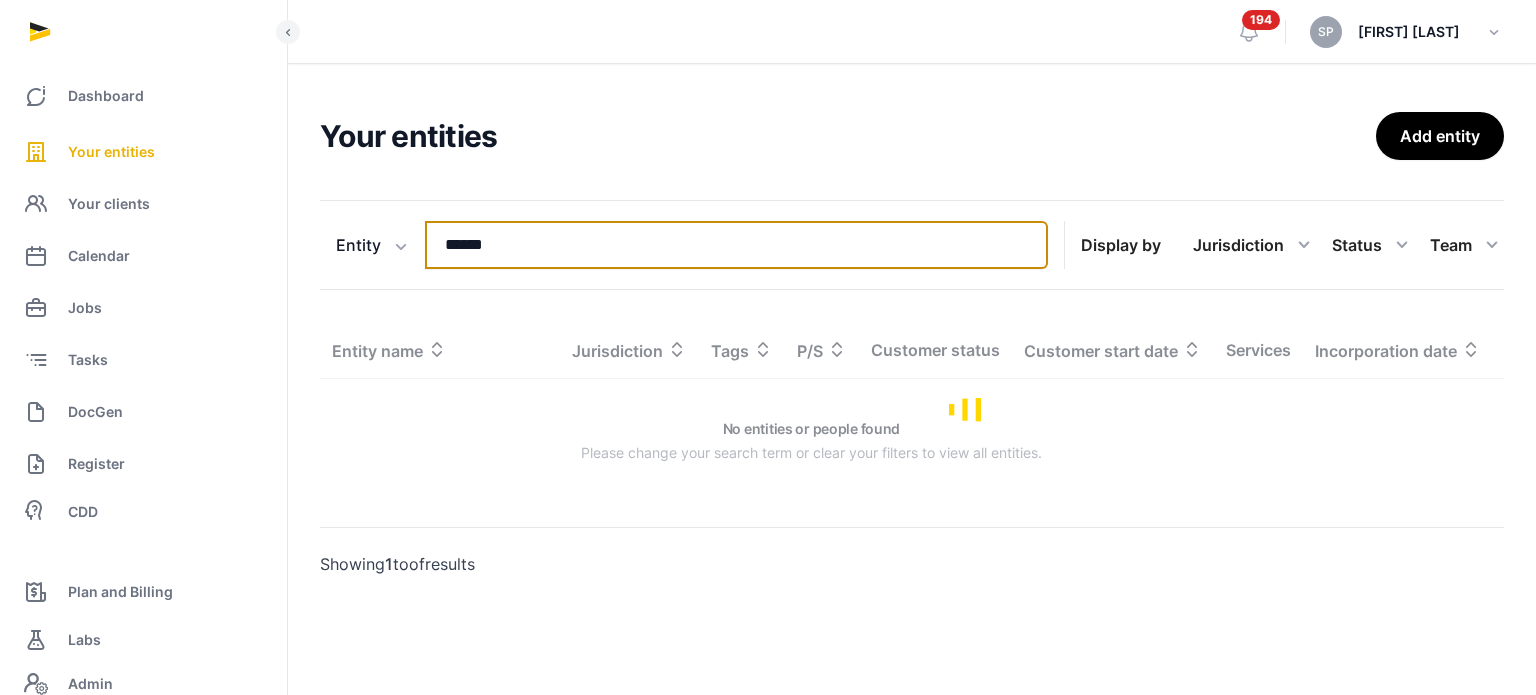 click on "******" at bounding box center [736, 245] 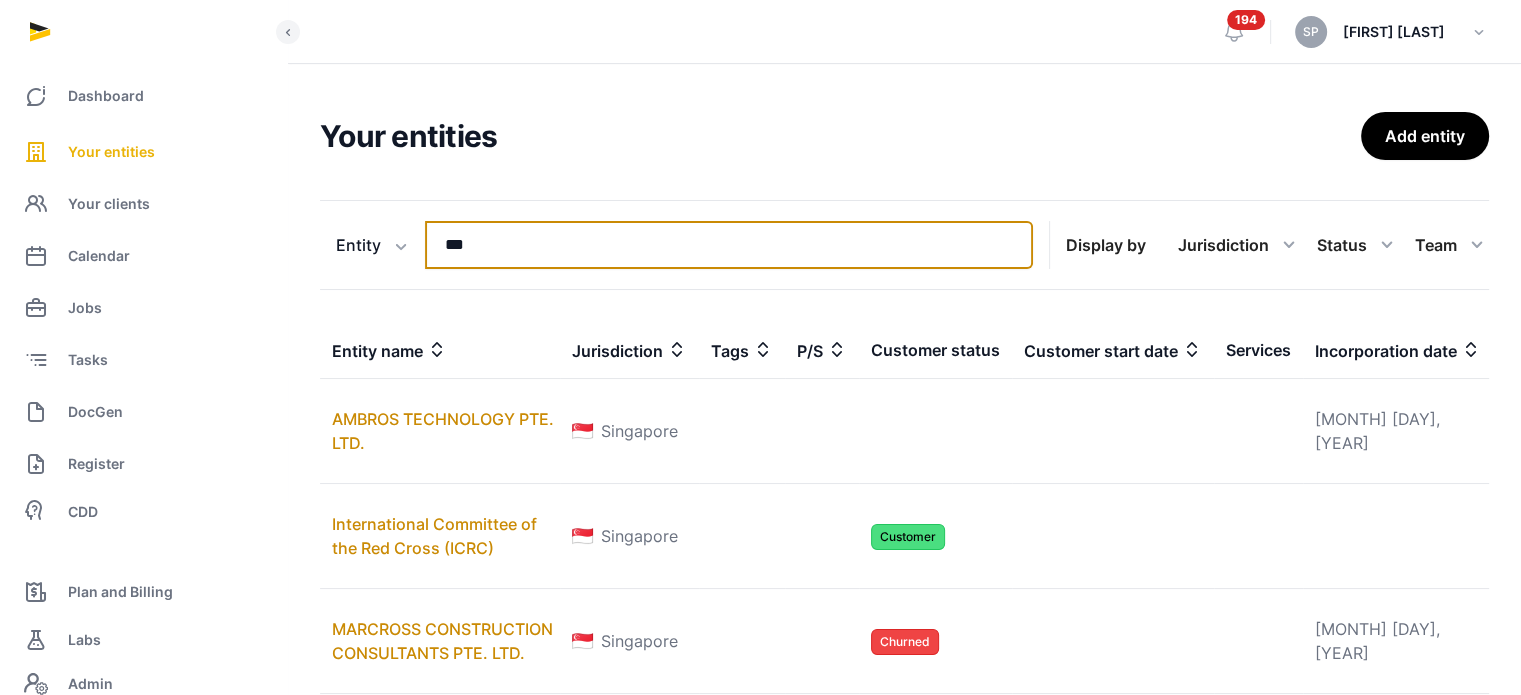 scroll, scrollTop: 413, scrollLeft: 0, axis: vertical 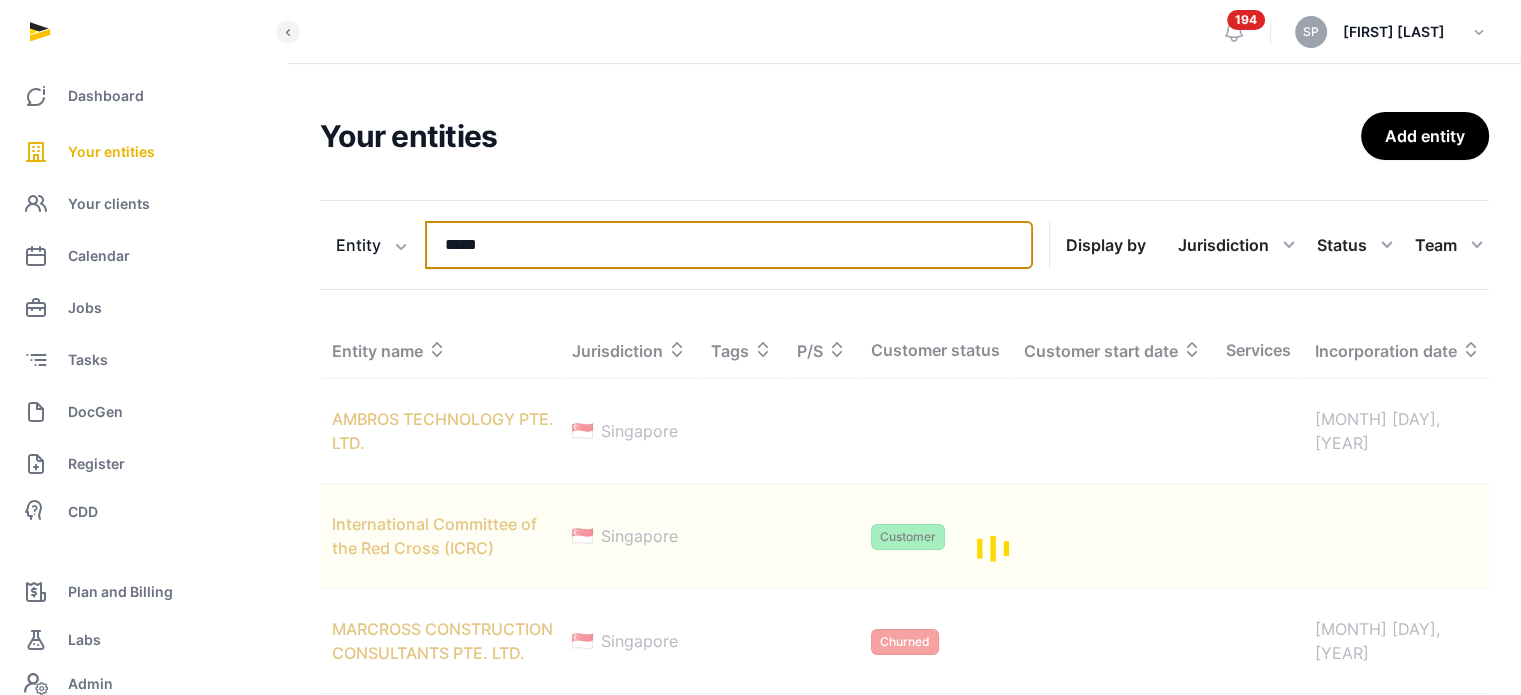 type on "*****" 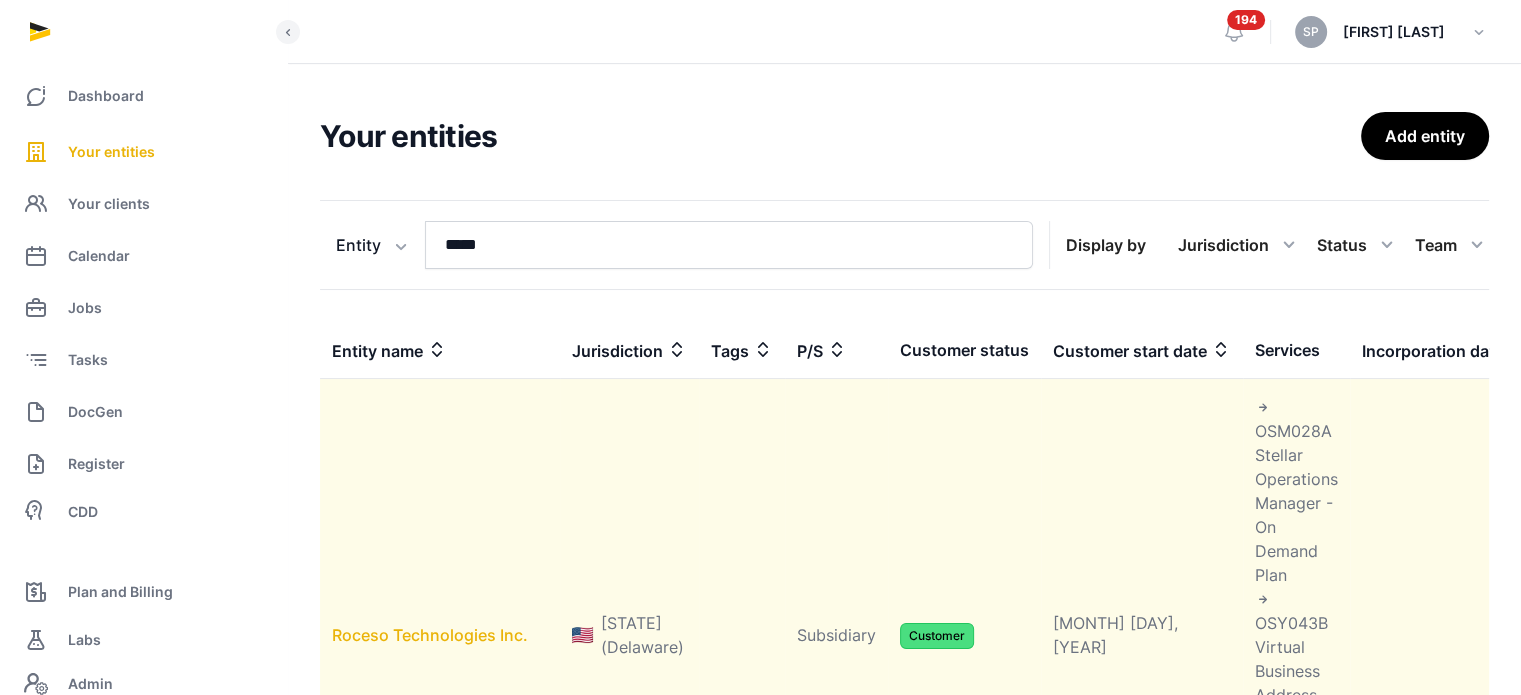 click on "Roceso Technologies Inc." at bounding box center [430, 635] 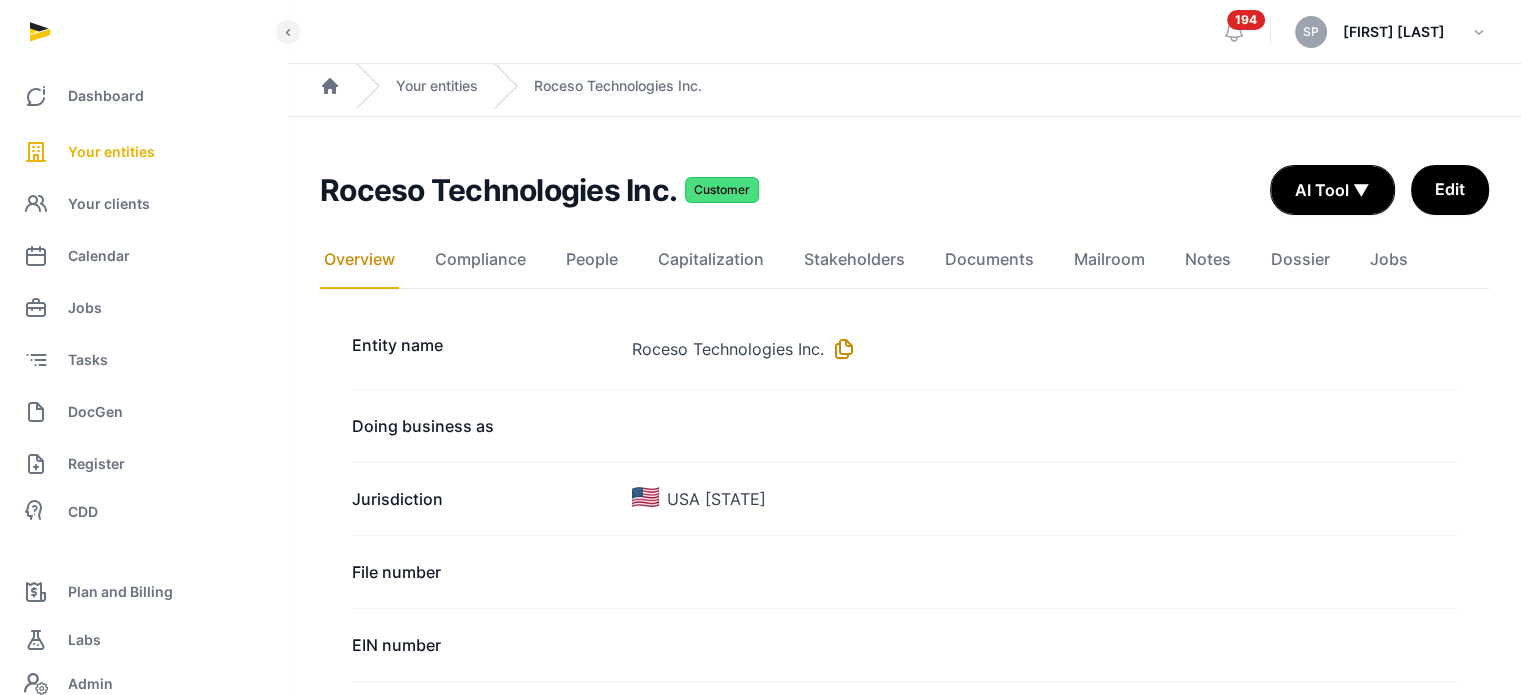click at bounding box center [840, 349] 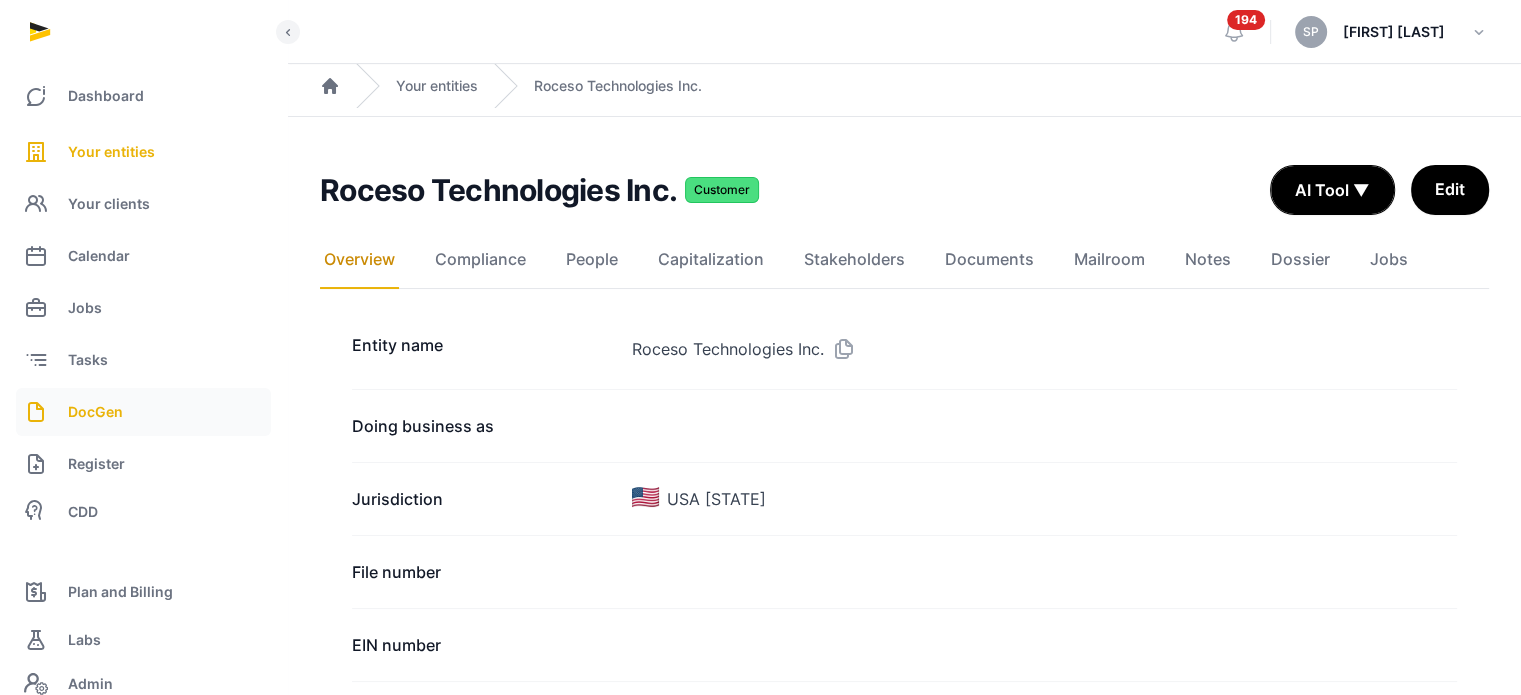 click on "DocGen" at bounding box center (143, 412) 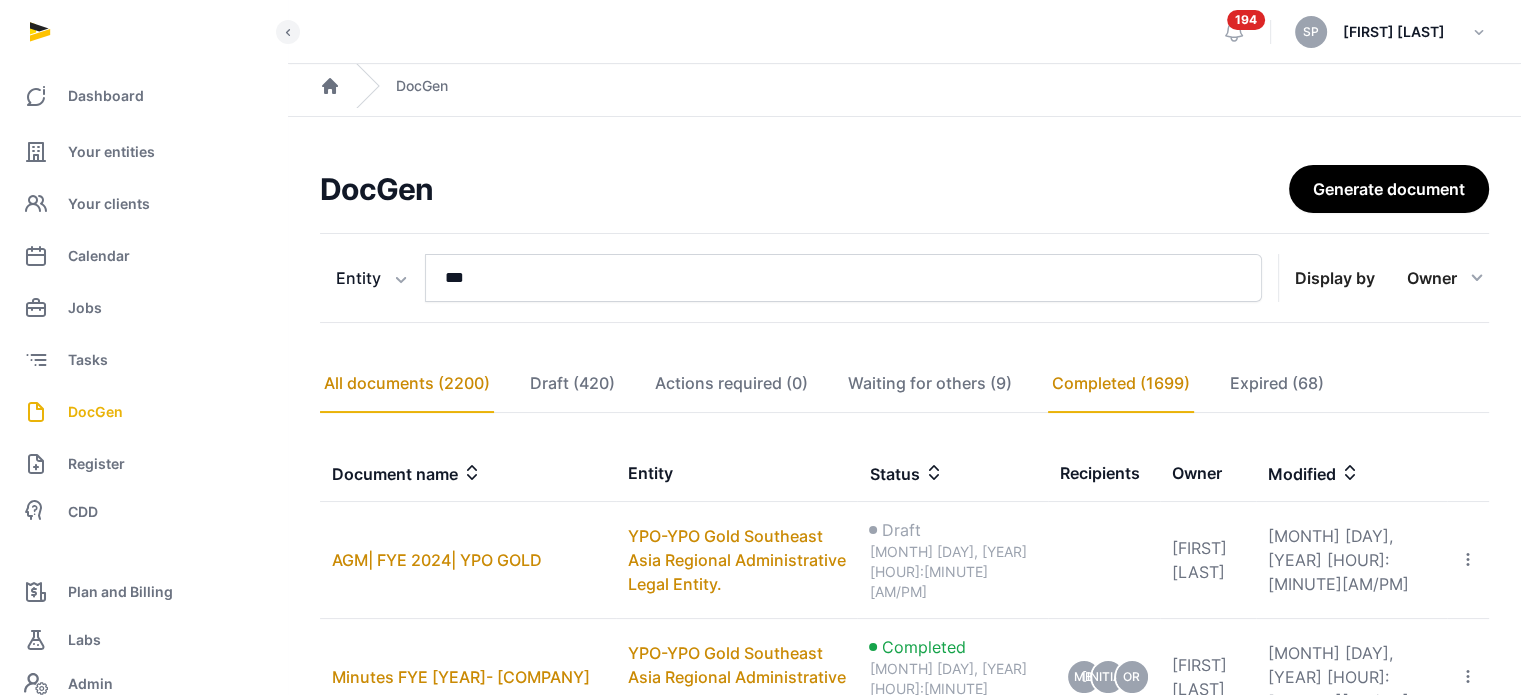 click on "Completed (1699)" 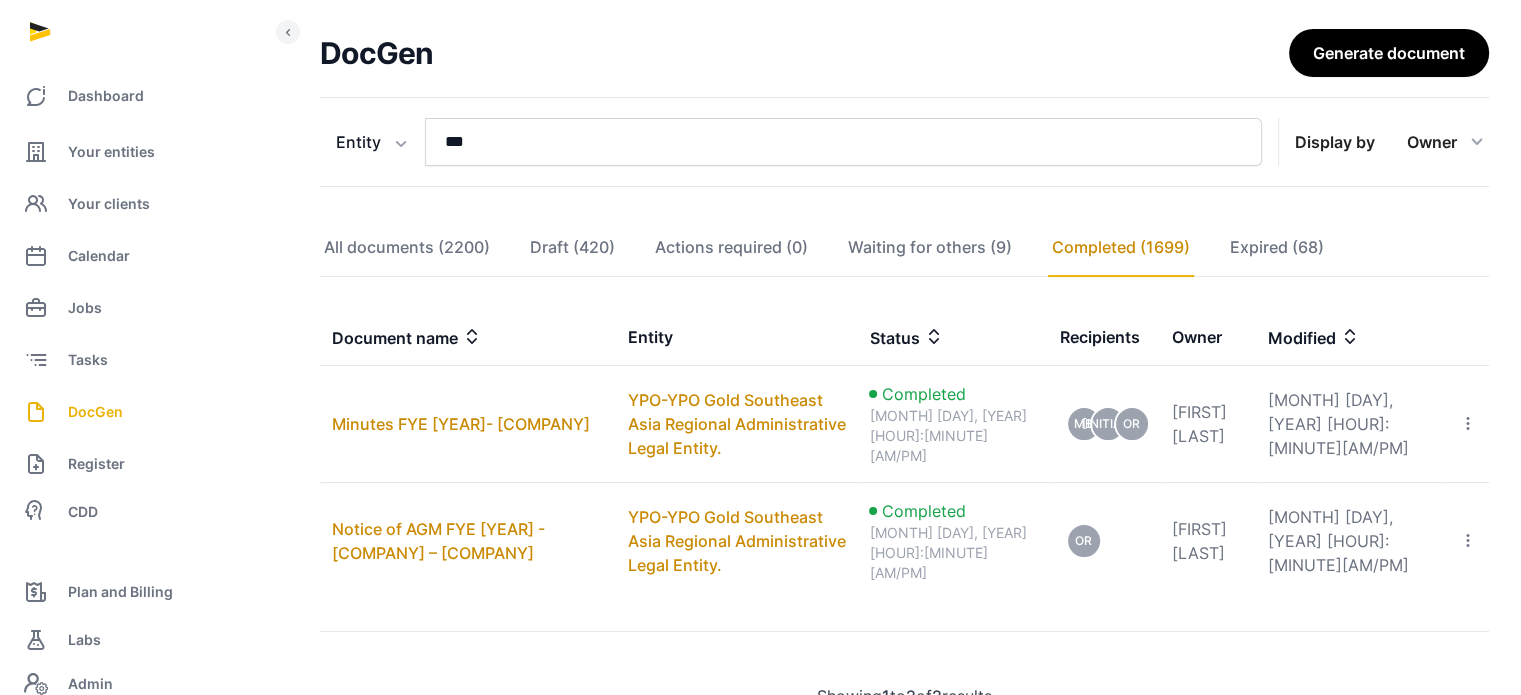 scroll, scrollTop: 191, scrollLeft: 0, axis: vertical 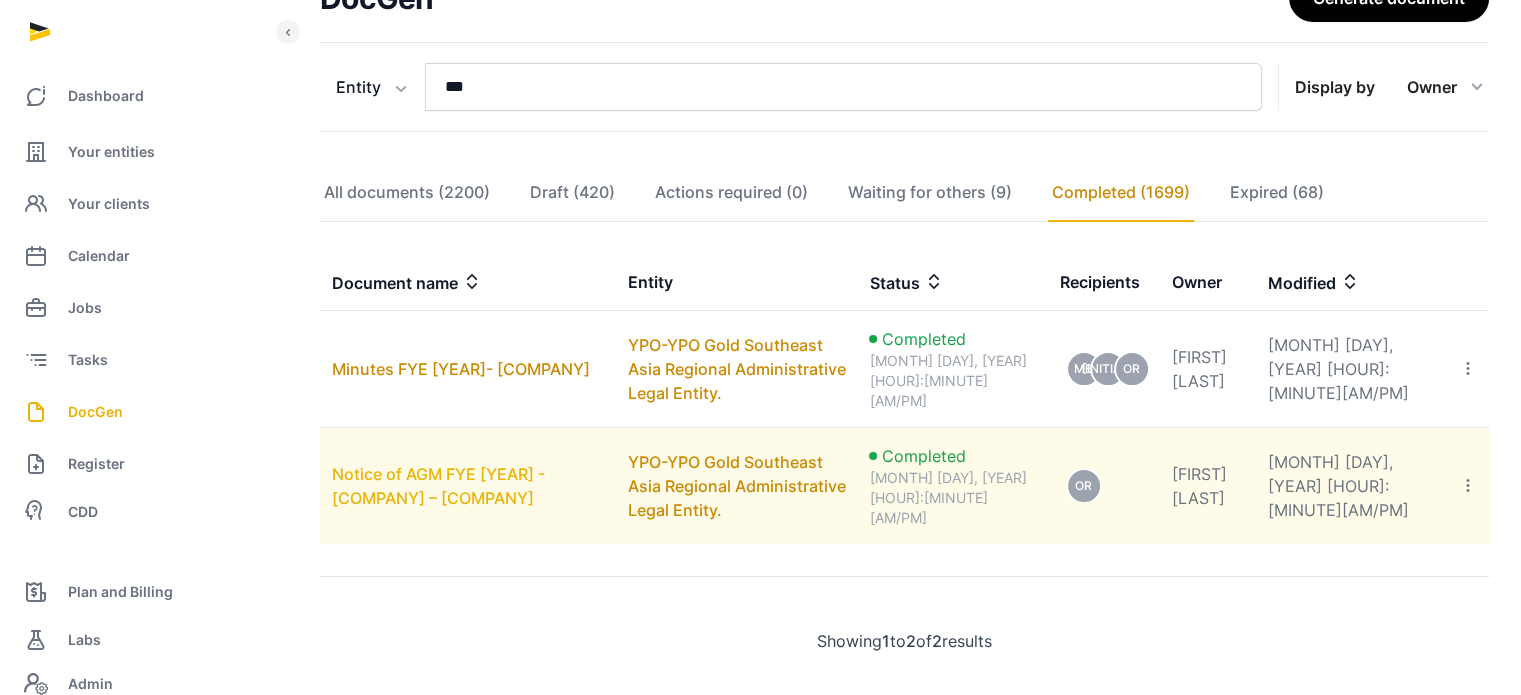 click on "Notice of AGM FYE [YEAR] - [COMPANY] – [COMPANY]" at bounding box center [438, 486] 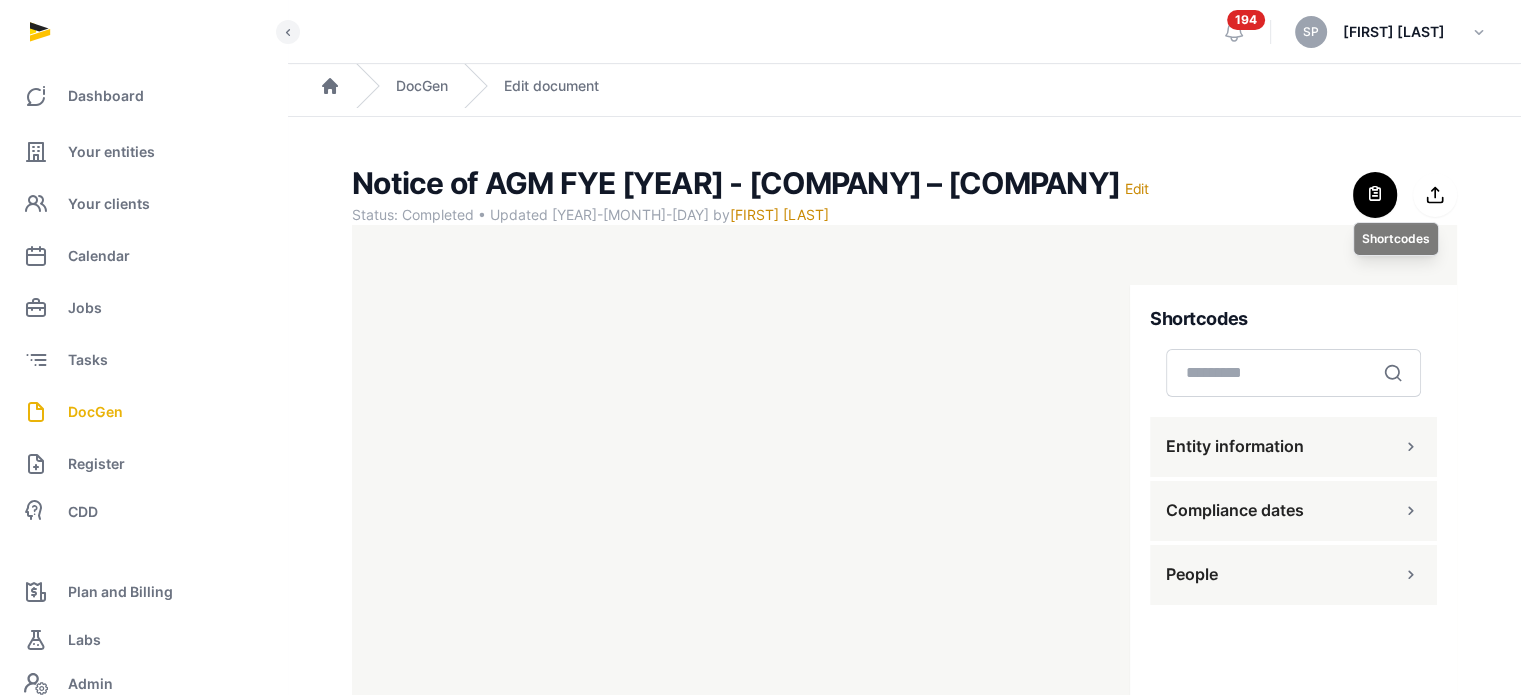 click at bounding box center (1375, 195) 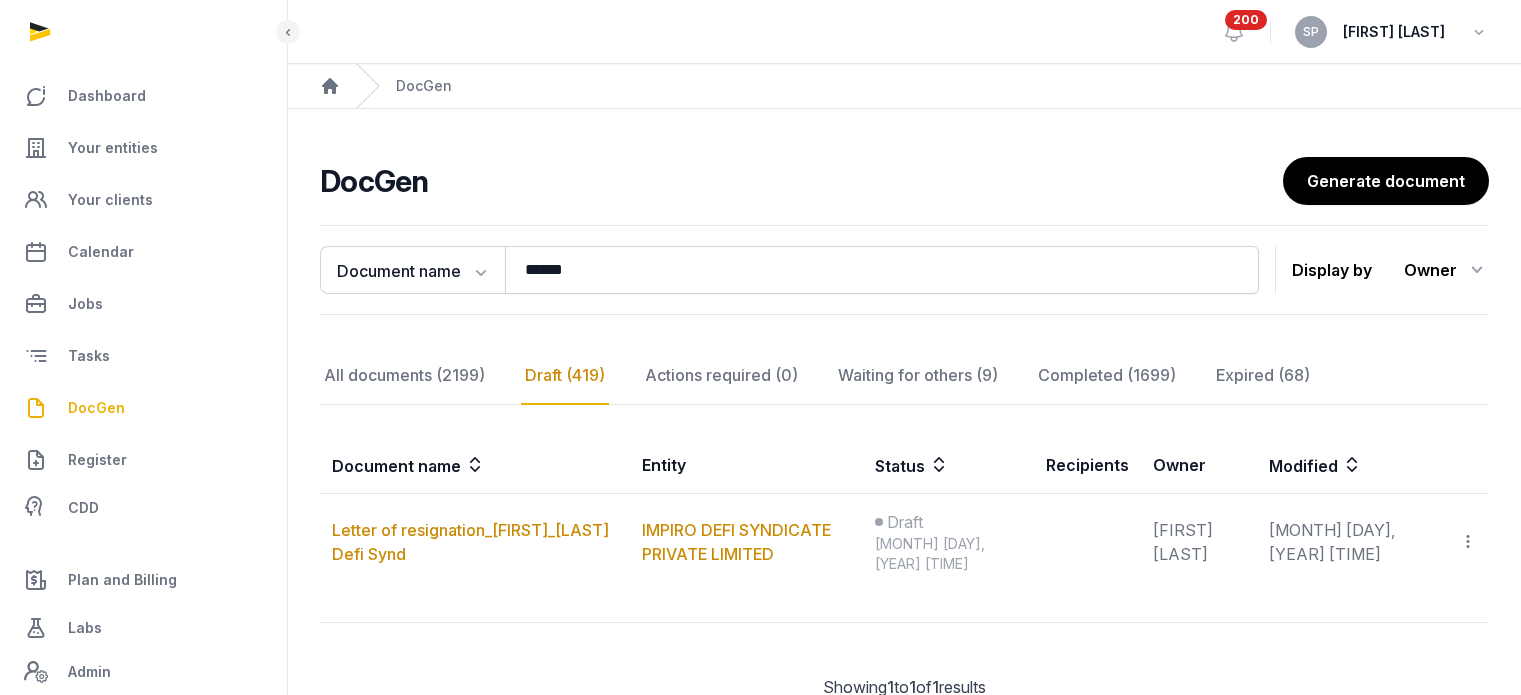 scroll, scrollTop: 0, scrollLeft: 0, axis: both 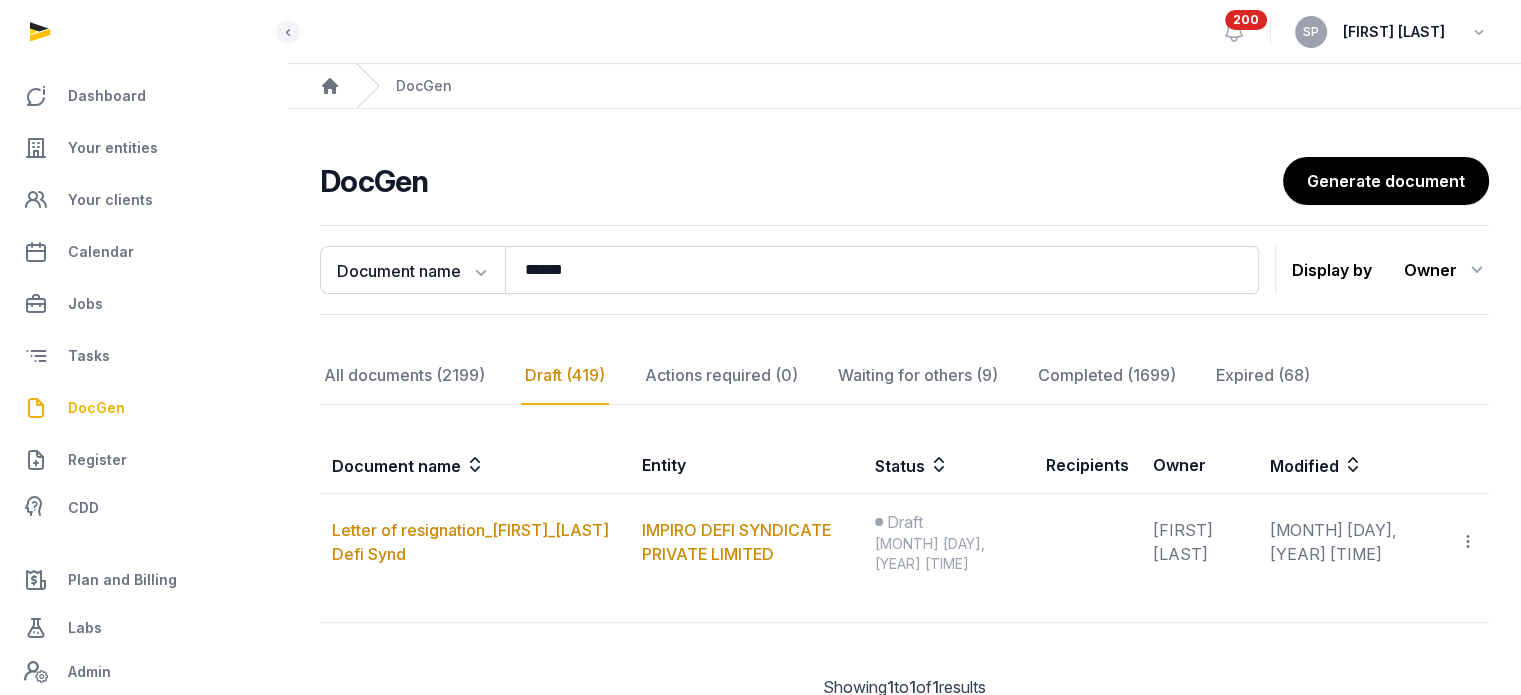 click on "DocGen" at bounding box center [143, 408] 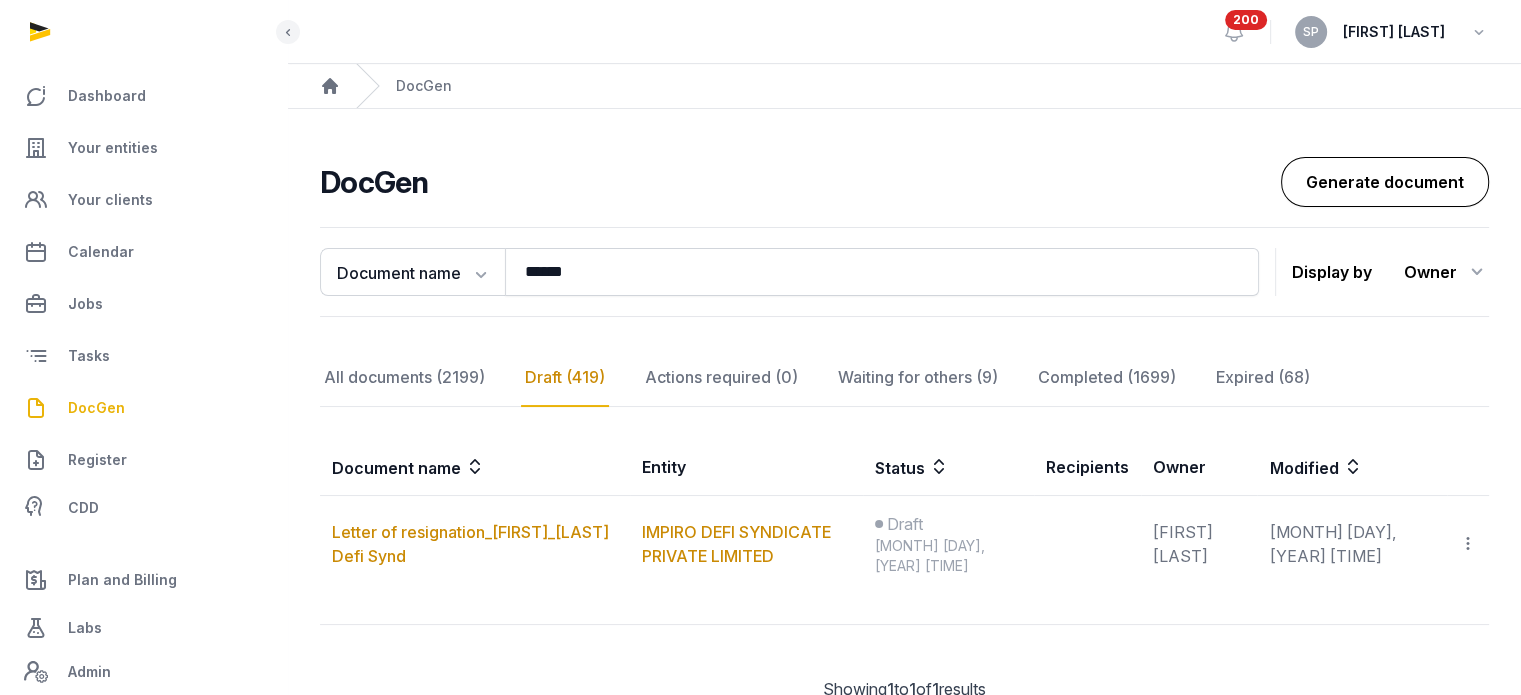 click on "Generate document" at bounding box center (1385, 182) 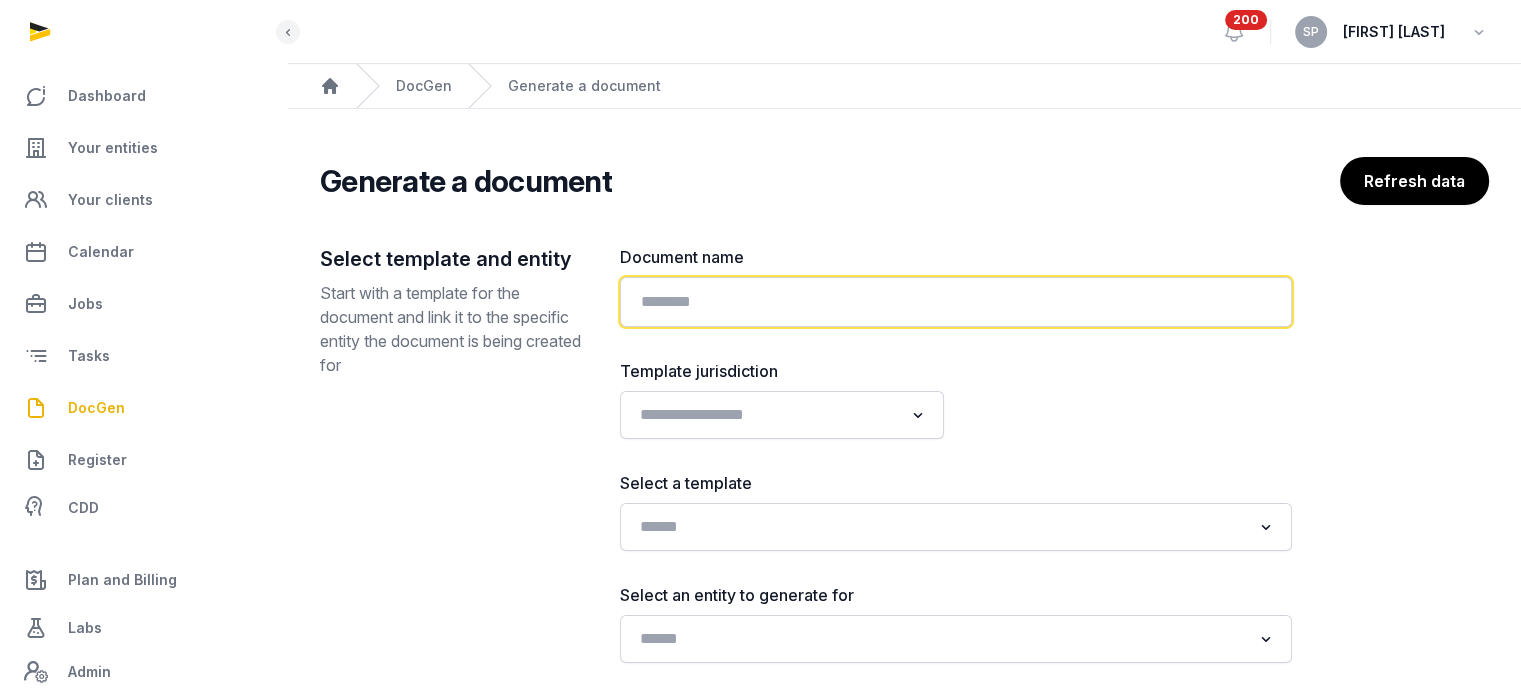 click 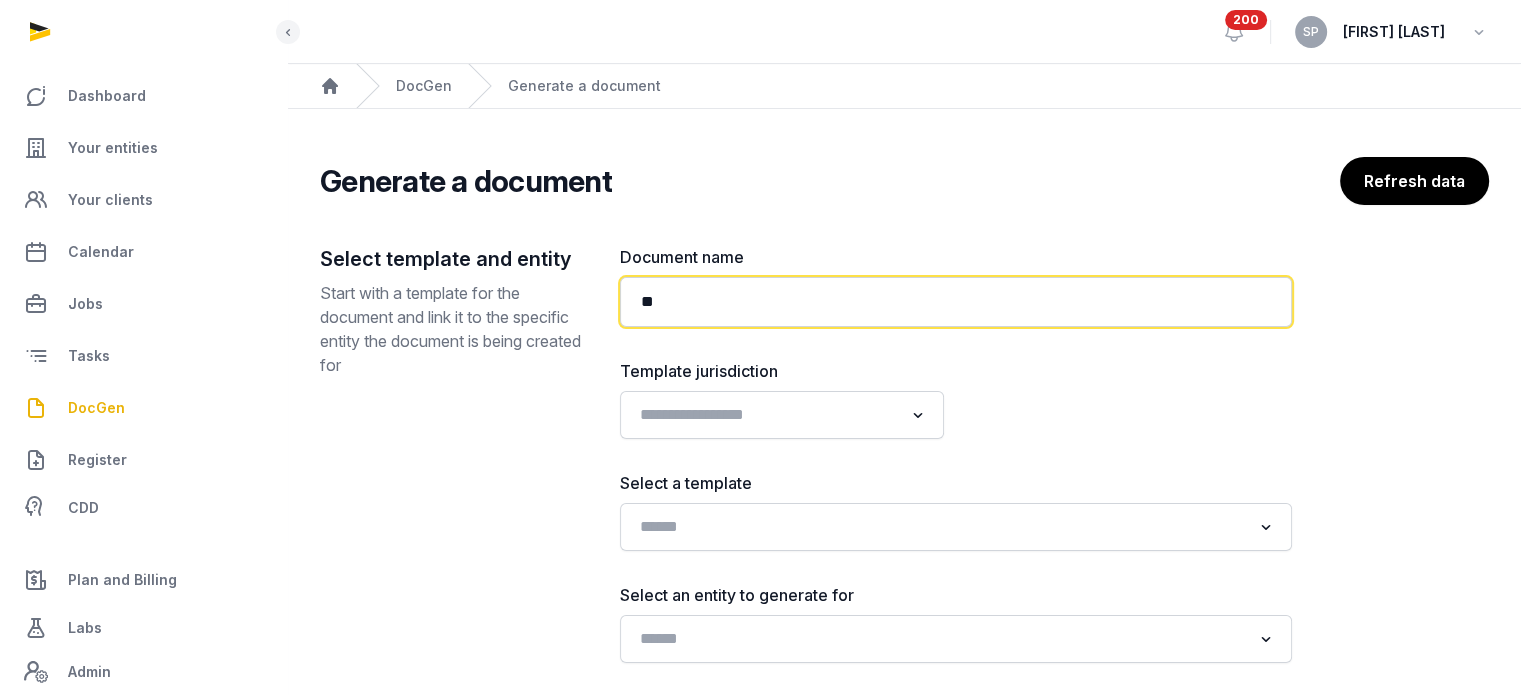 type on "*" 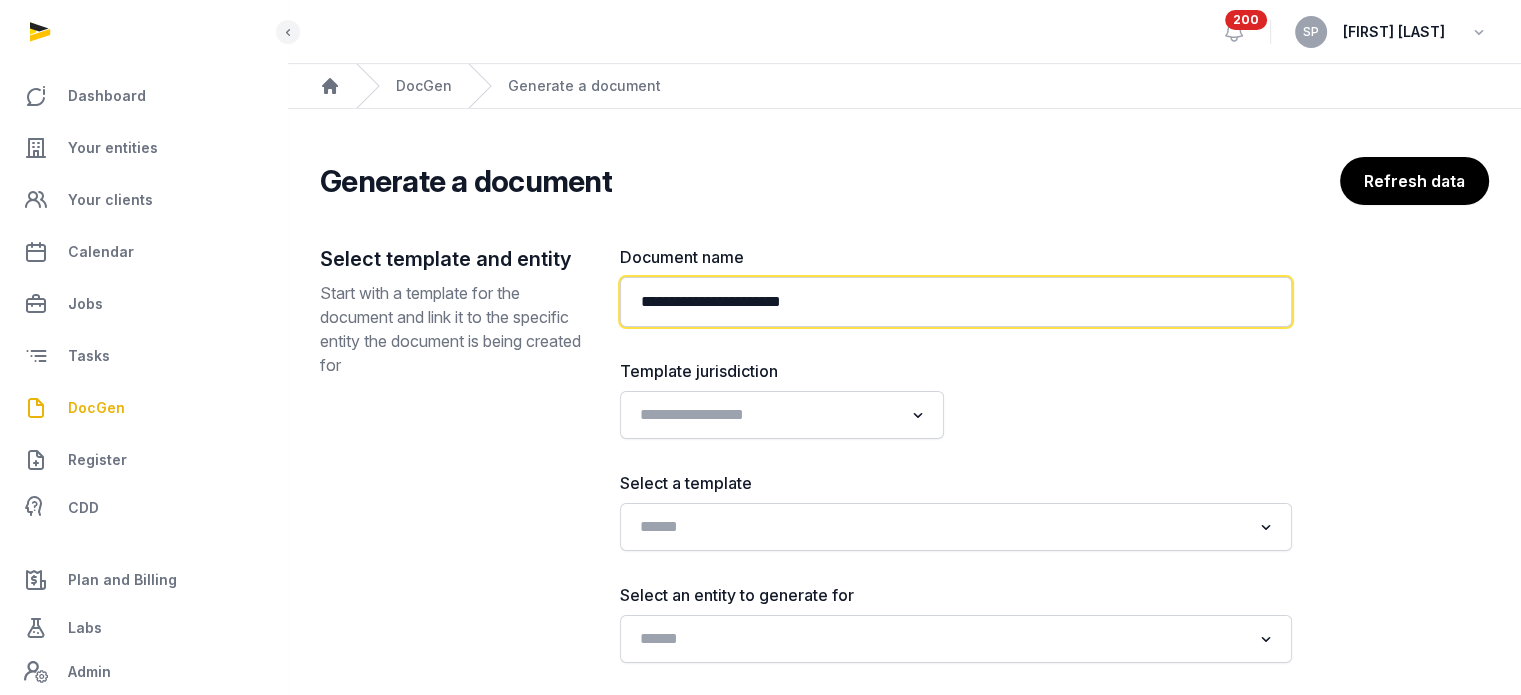 type on "**********" 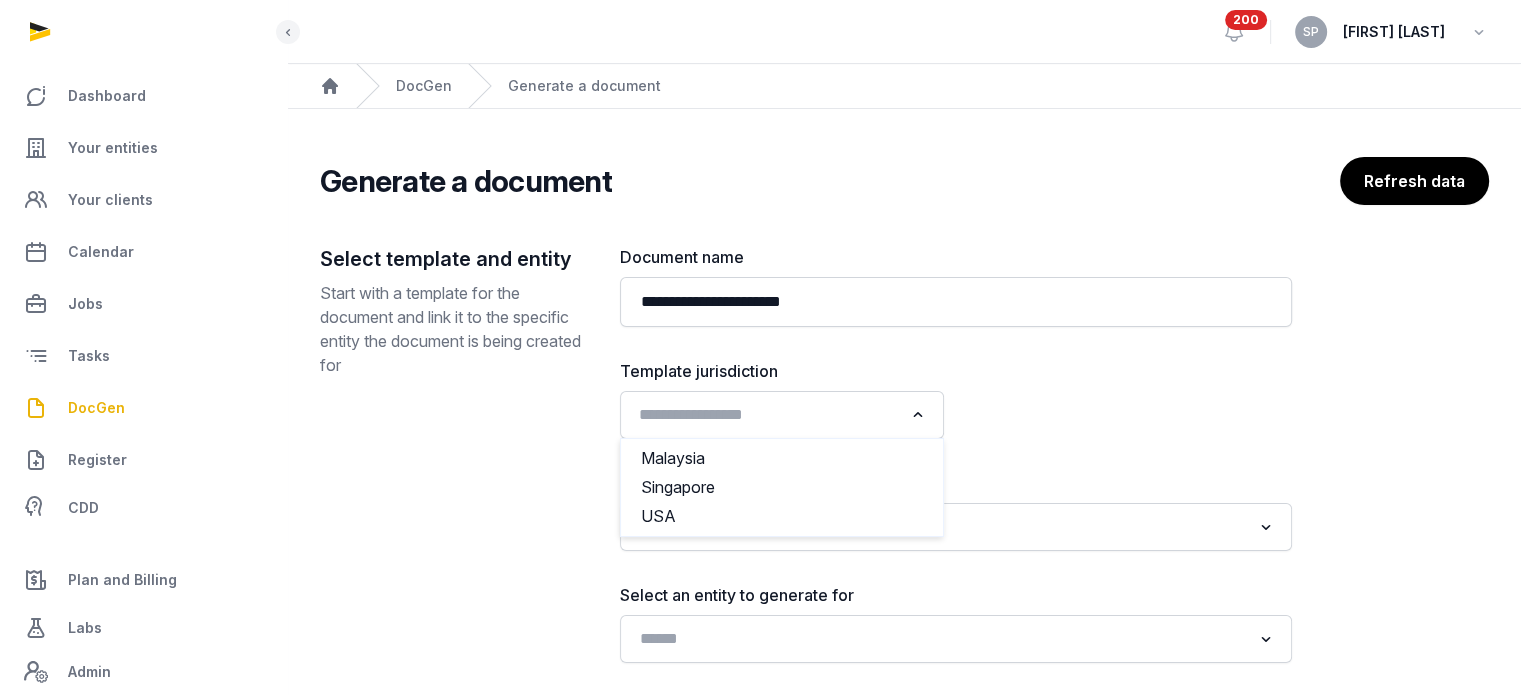 click 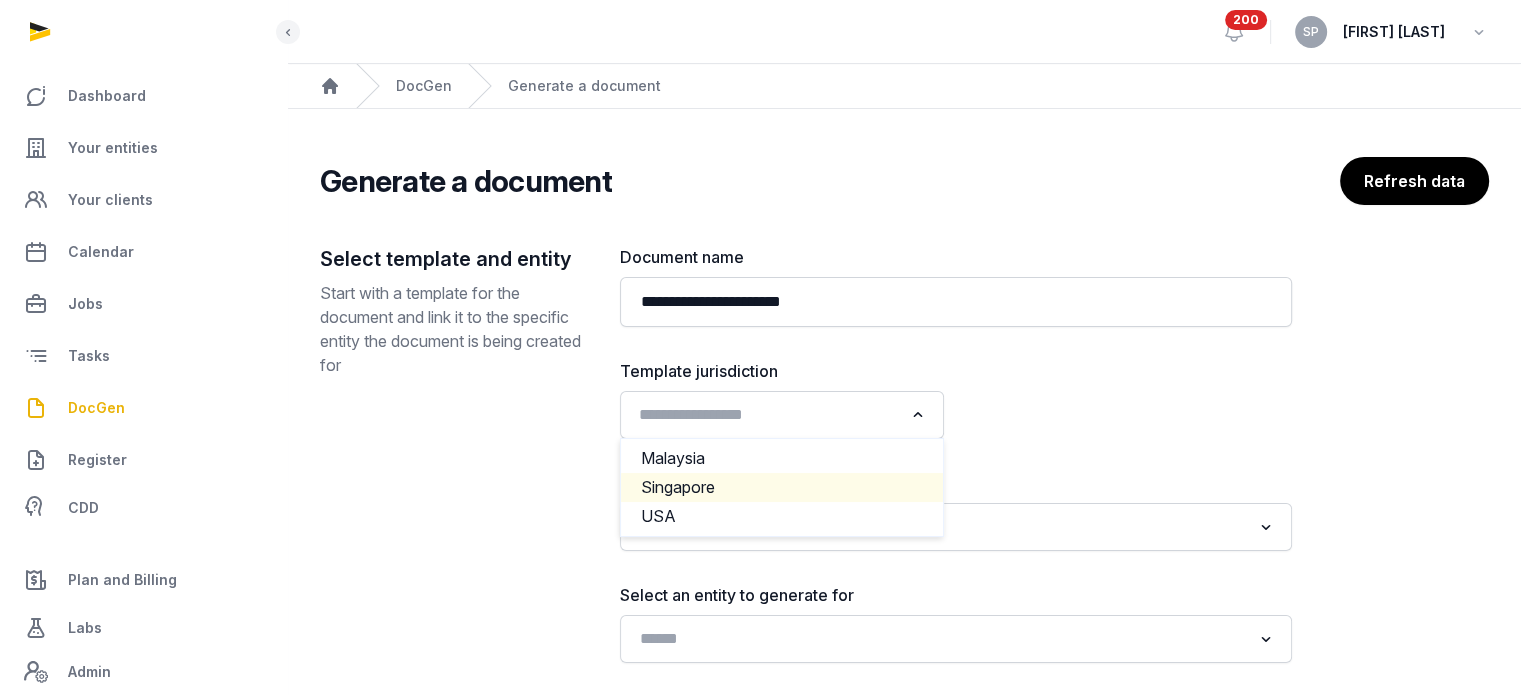click on "Singapore" 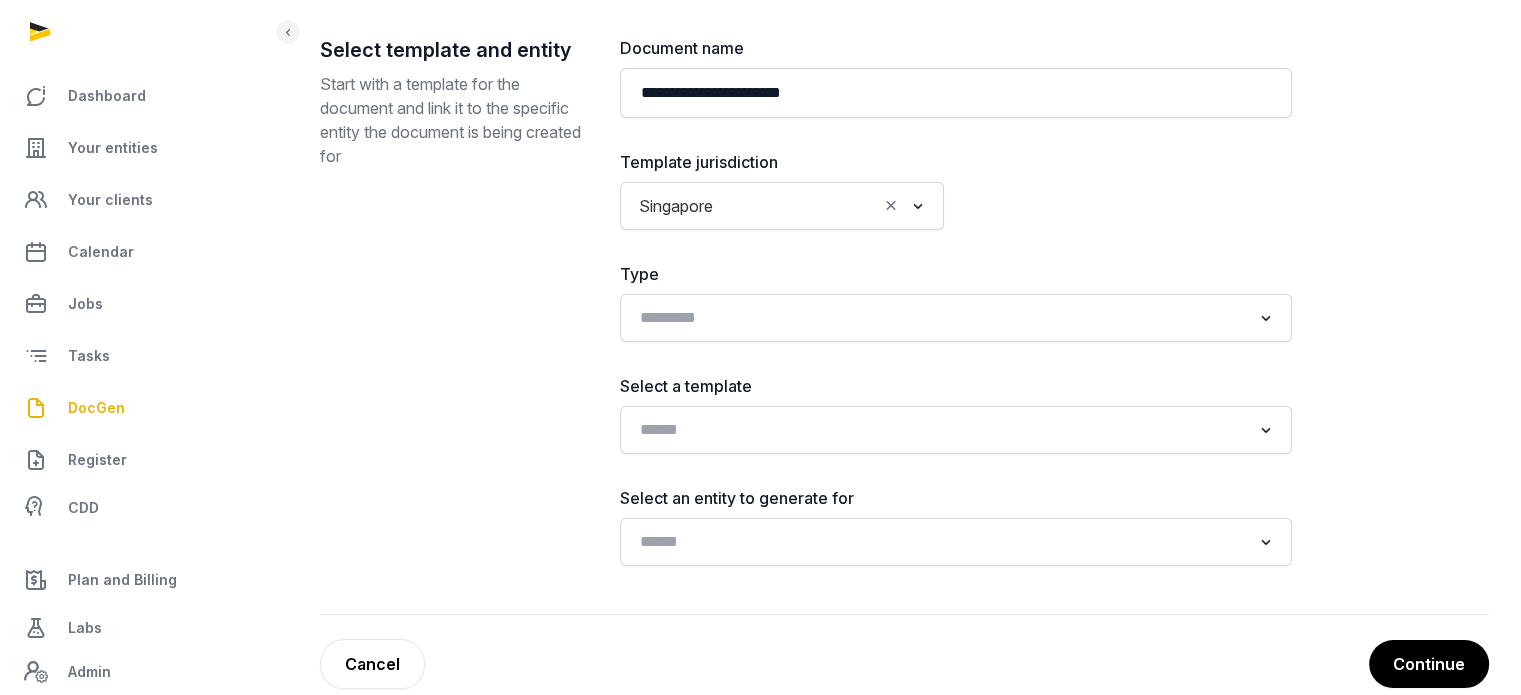 scroll, scrollTop: 219, scrollLeft: 0, axis: vertical 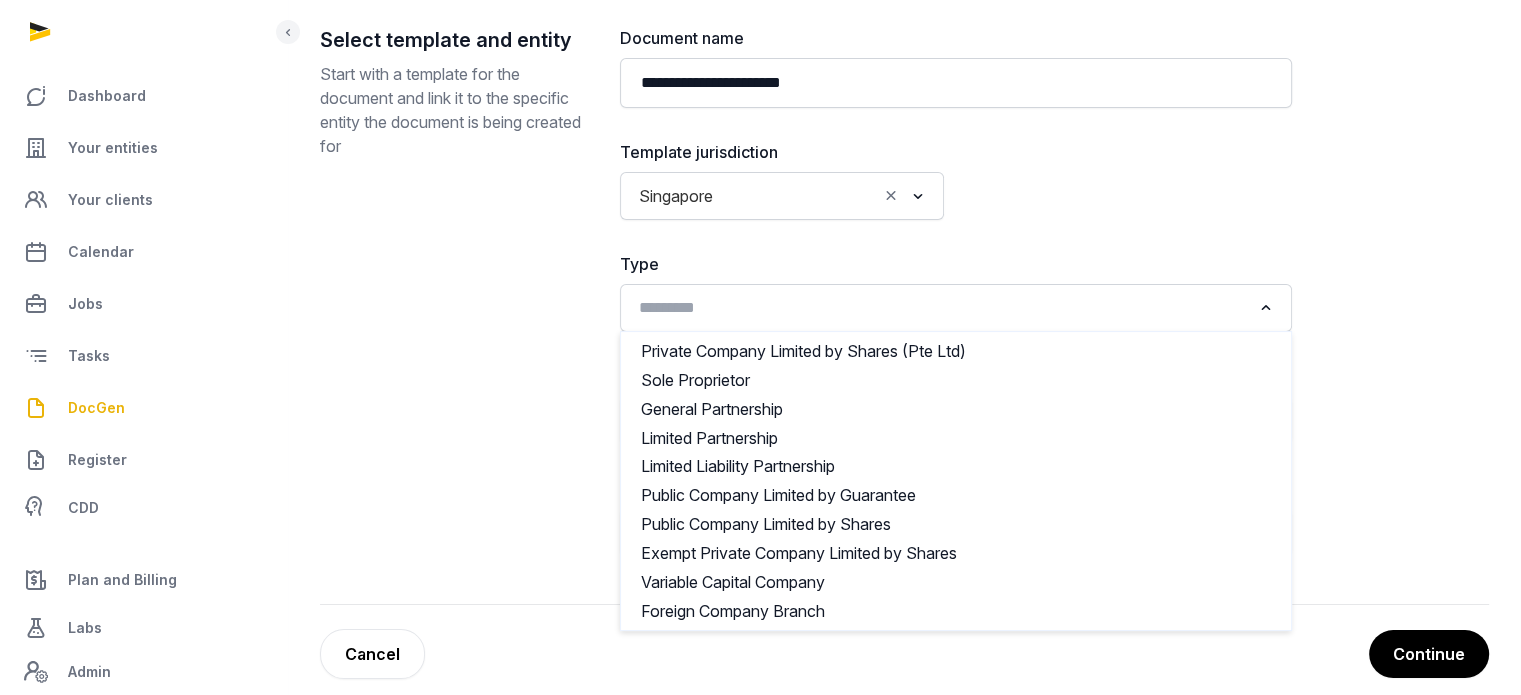 click 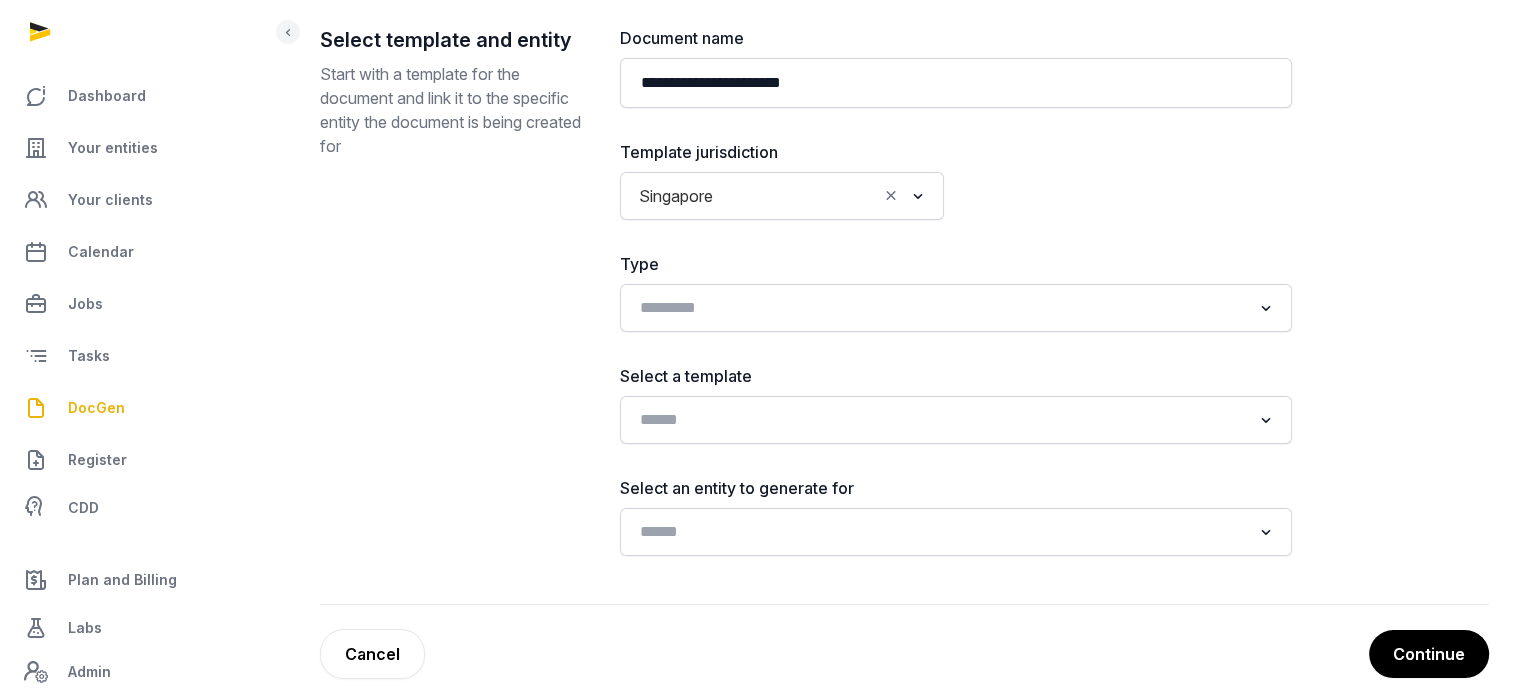 click on "**********" at bounding box center (904, 315) 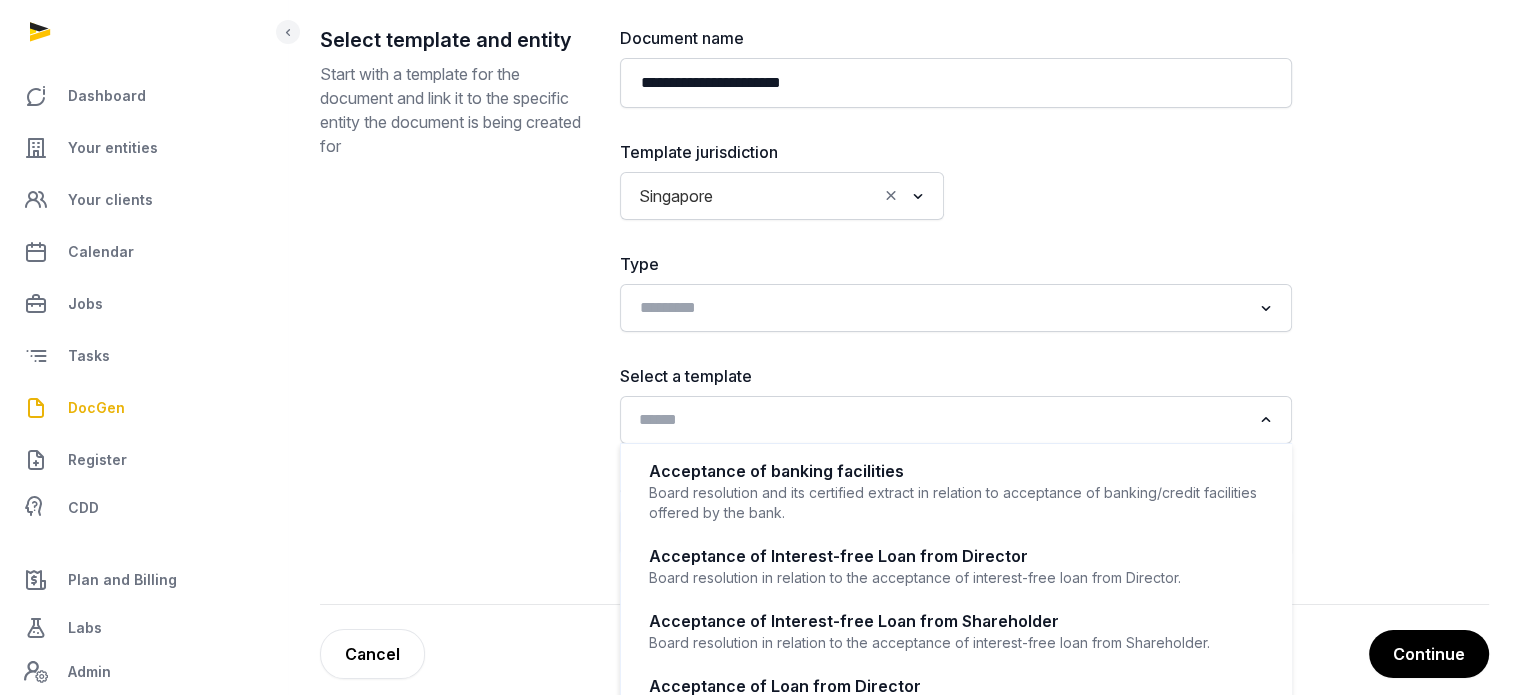 click 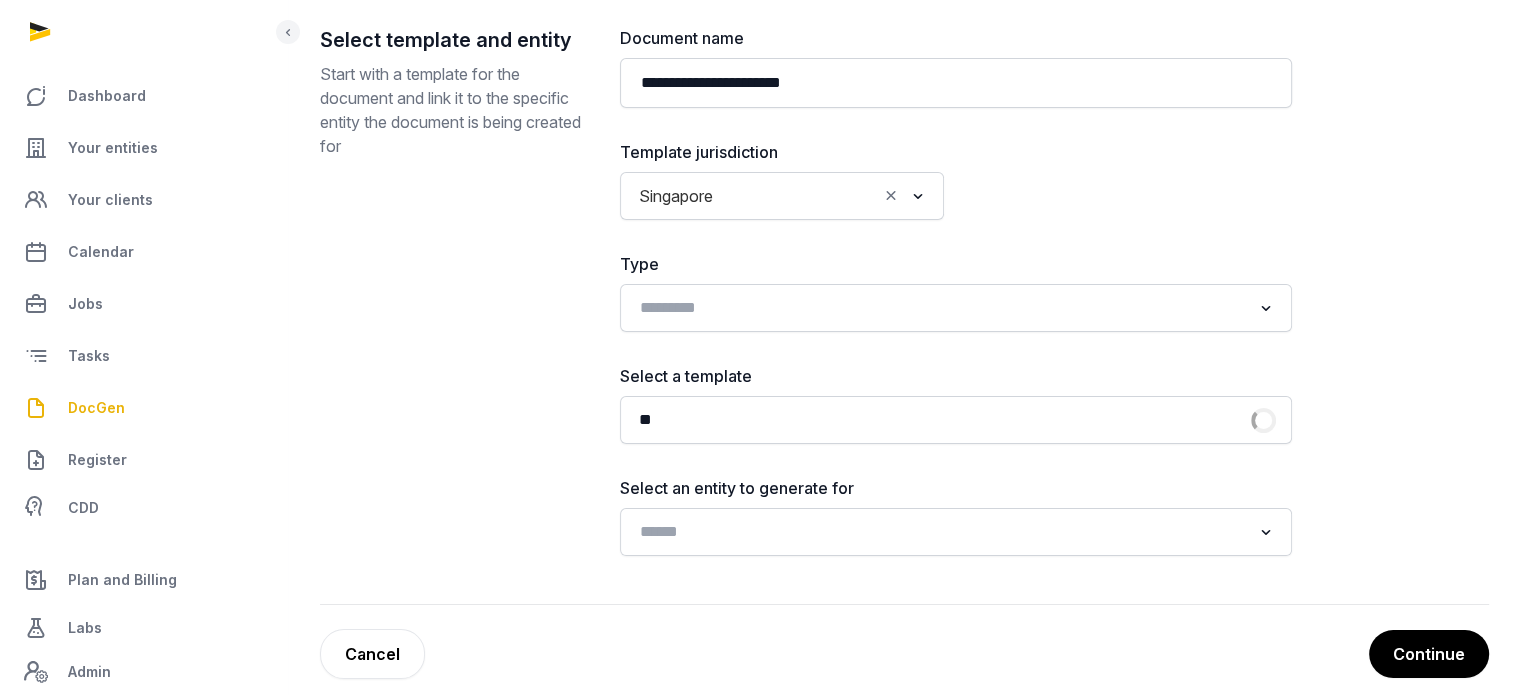 type on "*" 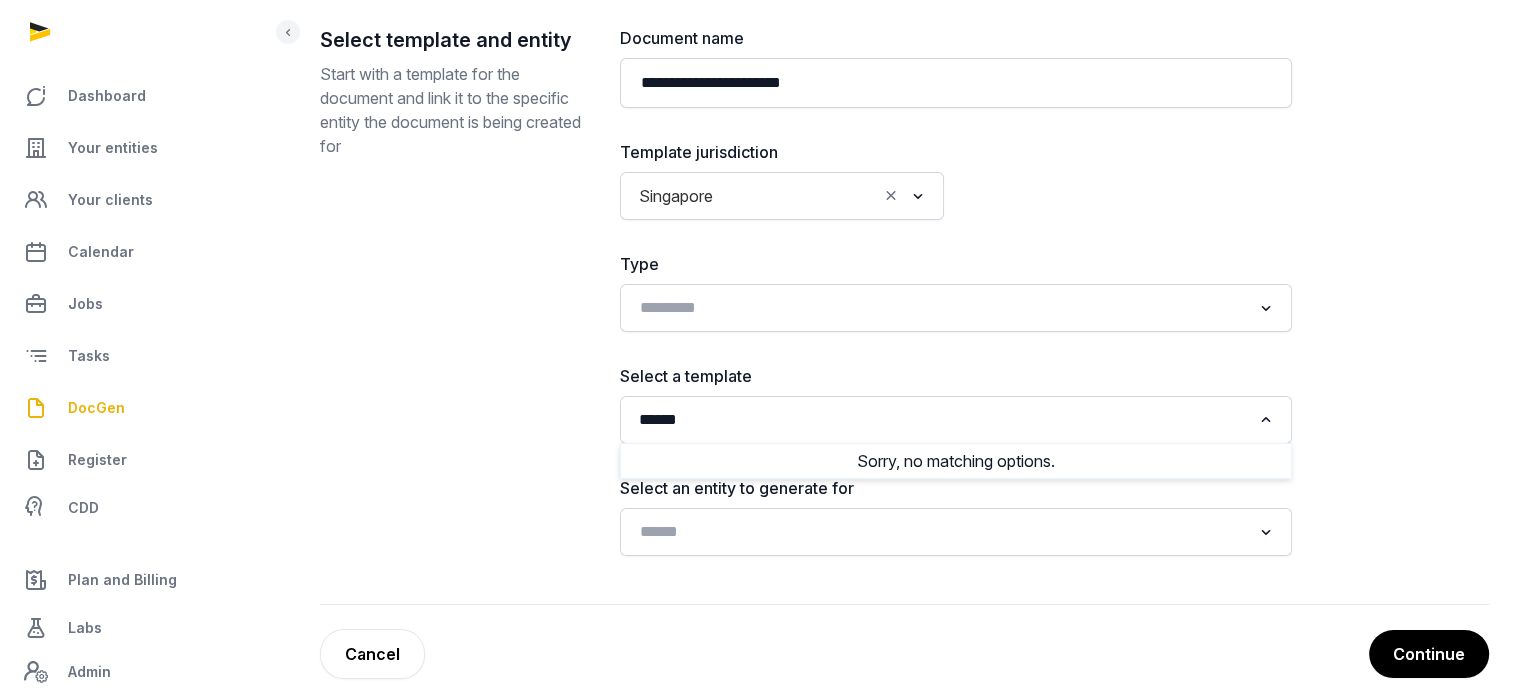 click on "******" 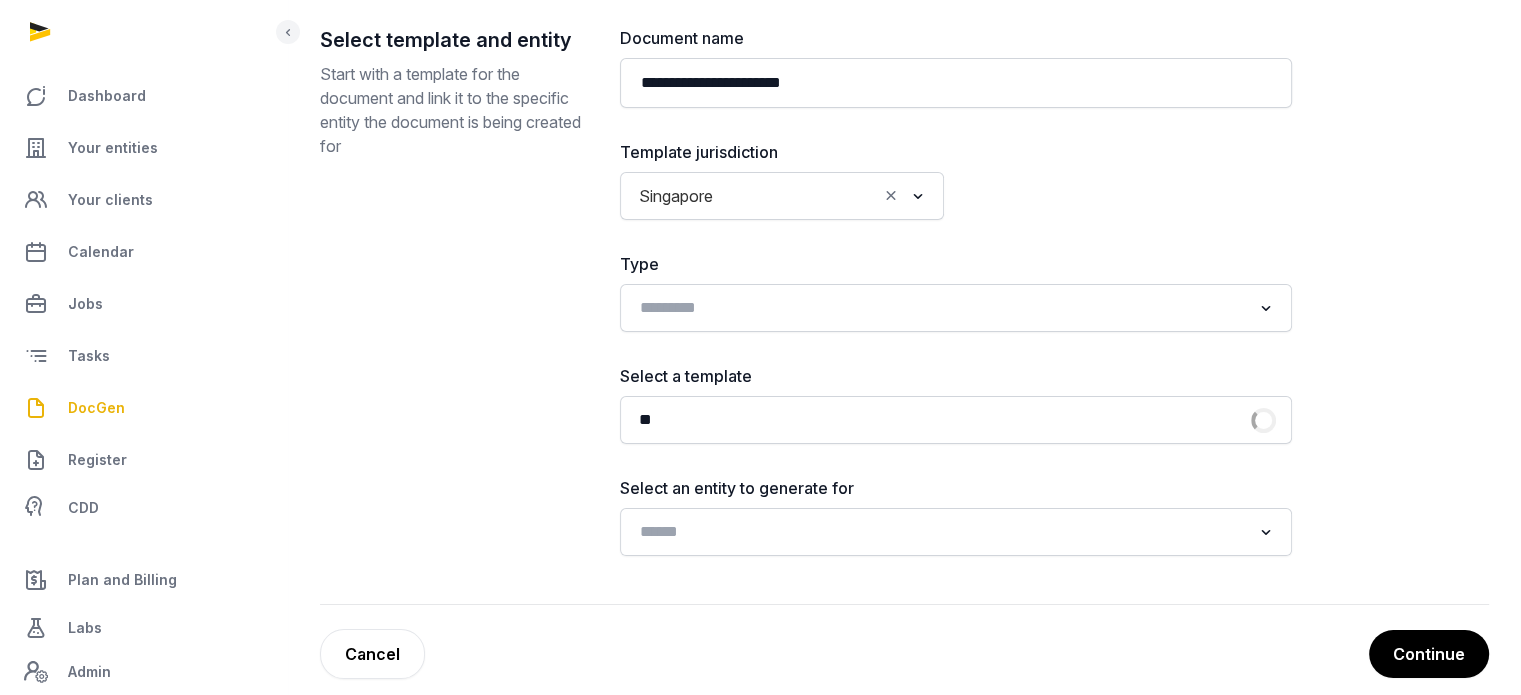 type on "*" 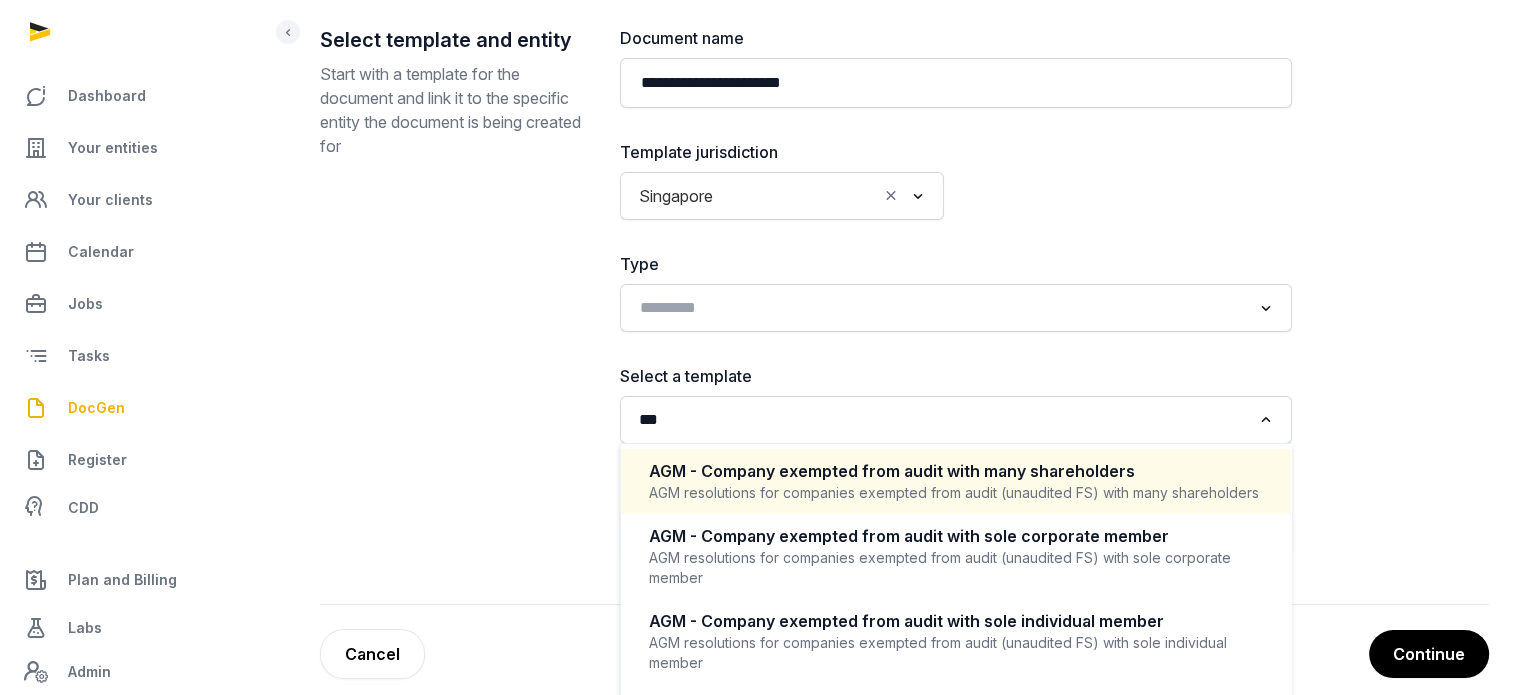scroll, scrollTop: 316, scrollLeft: 0, axis: vertical 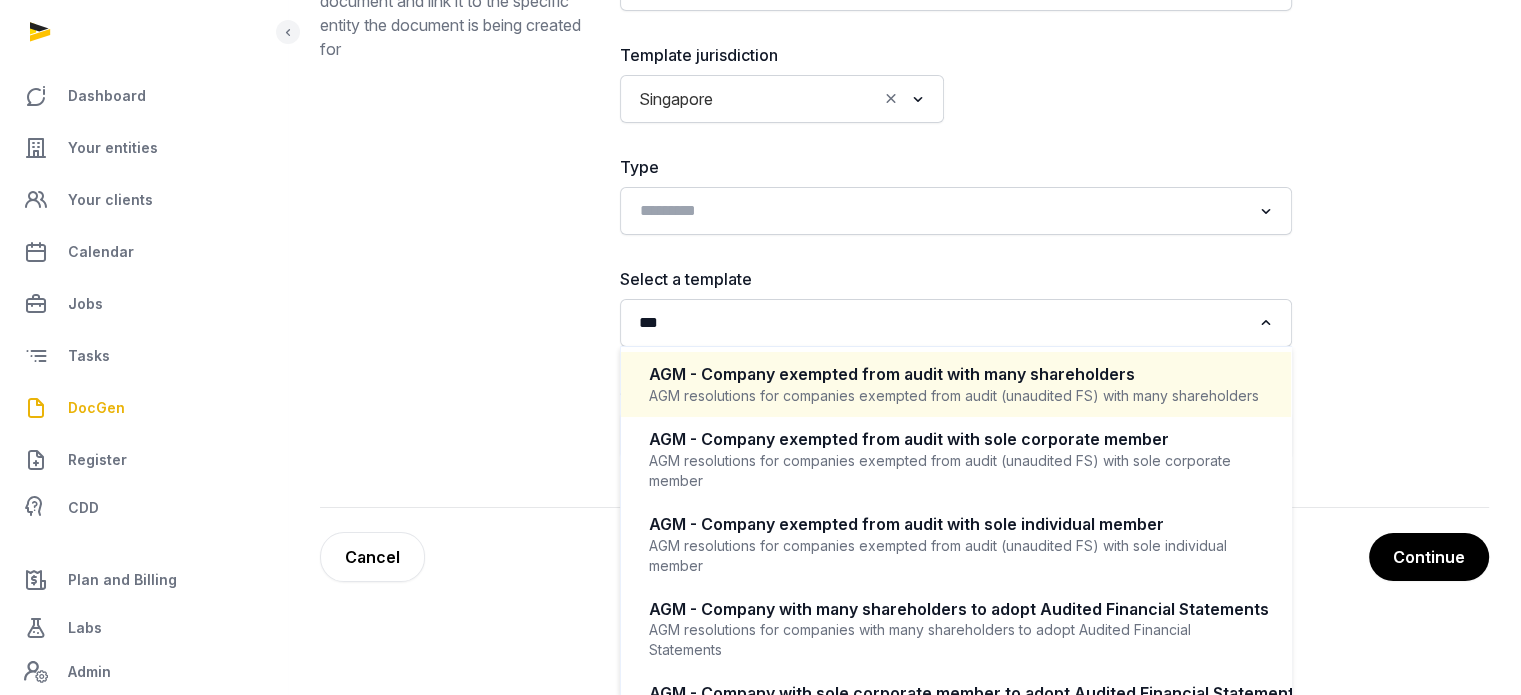 type on "***" 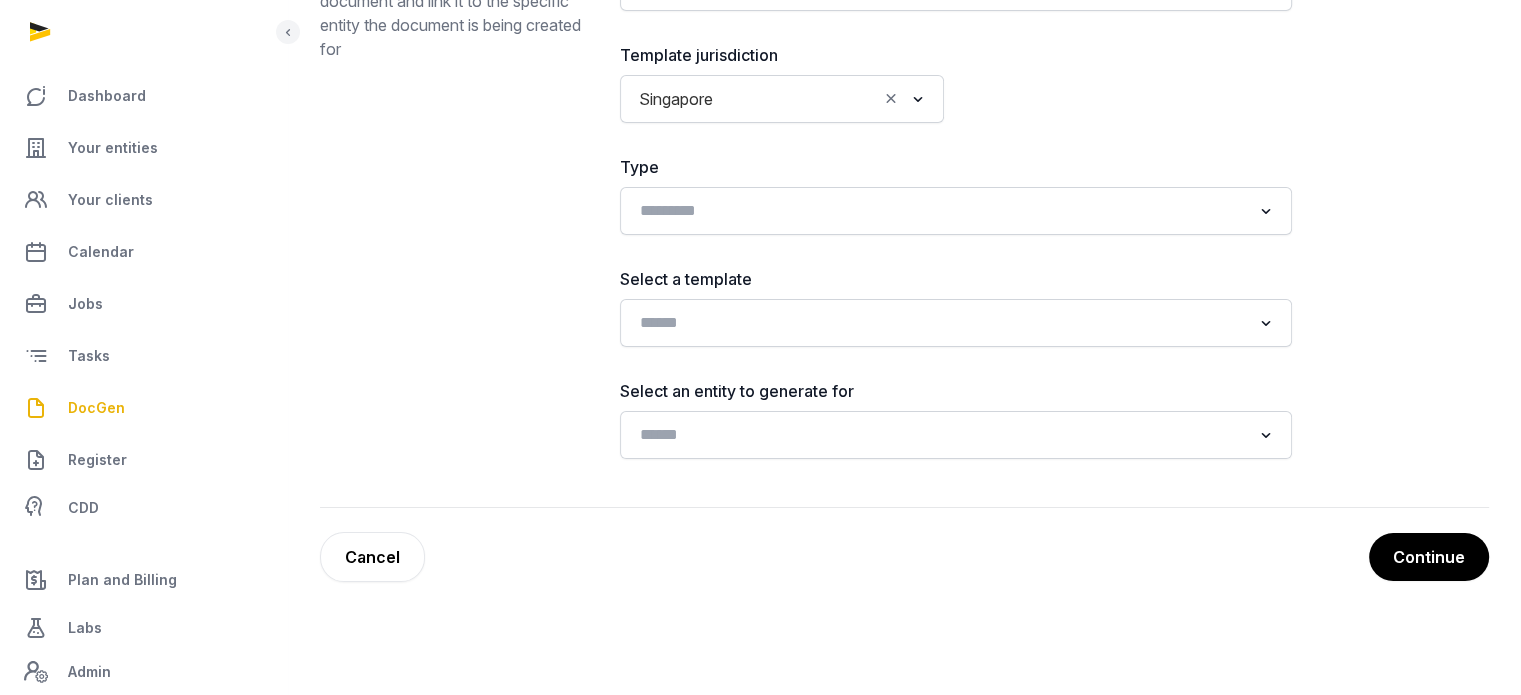 click on "**********" at bounding box center (956, 194) 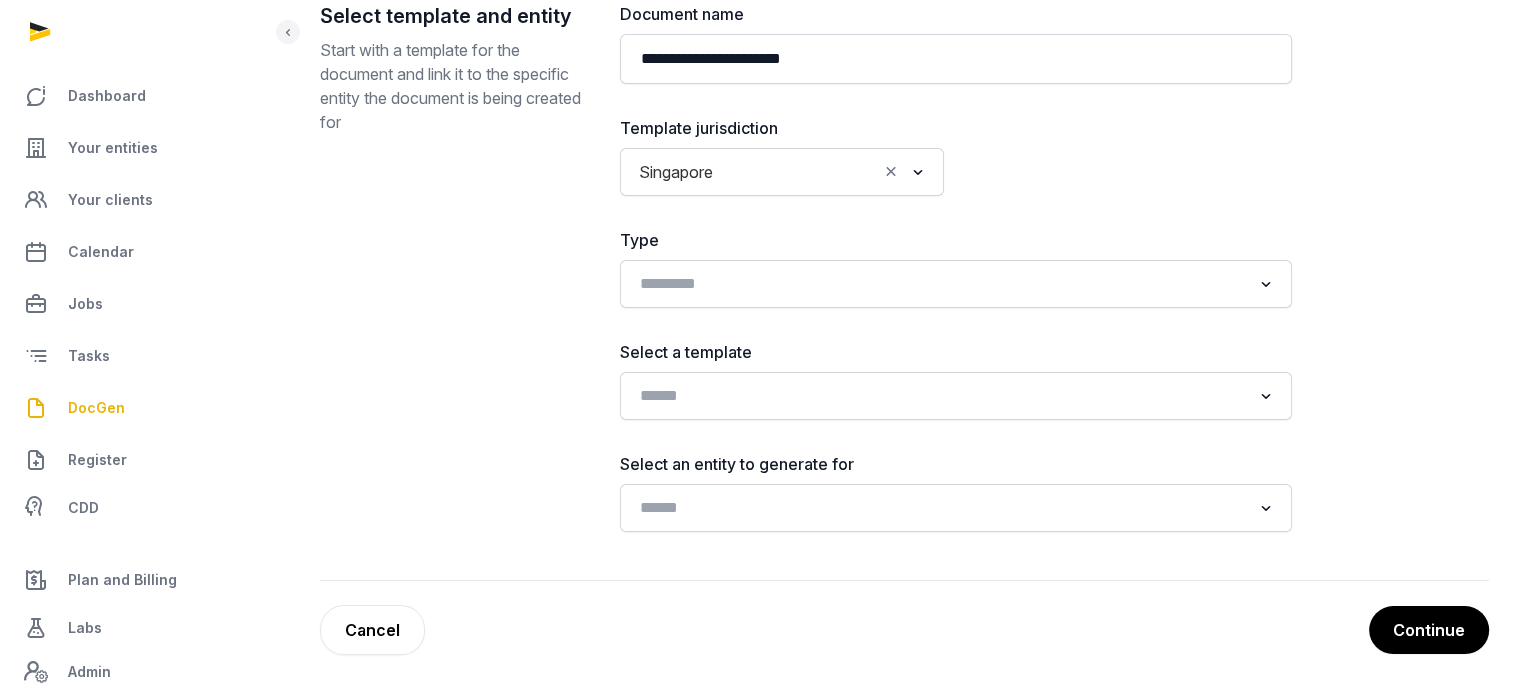 scroll, scrollTop: 241, scrollLeft: 0, axis: vertical 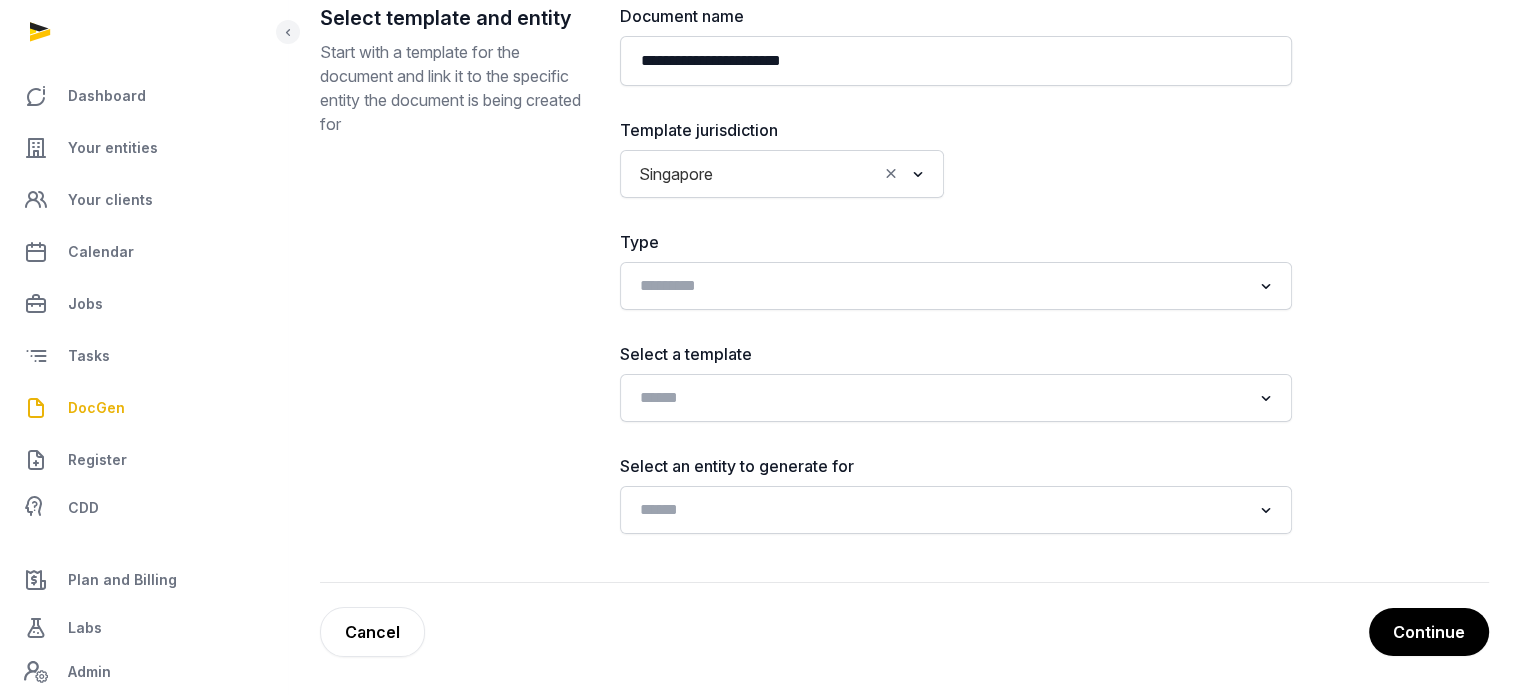 click on "Loading..." 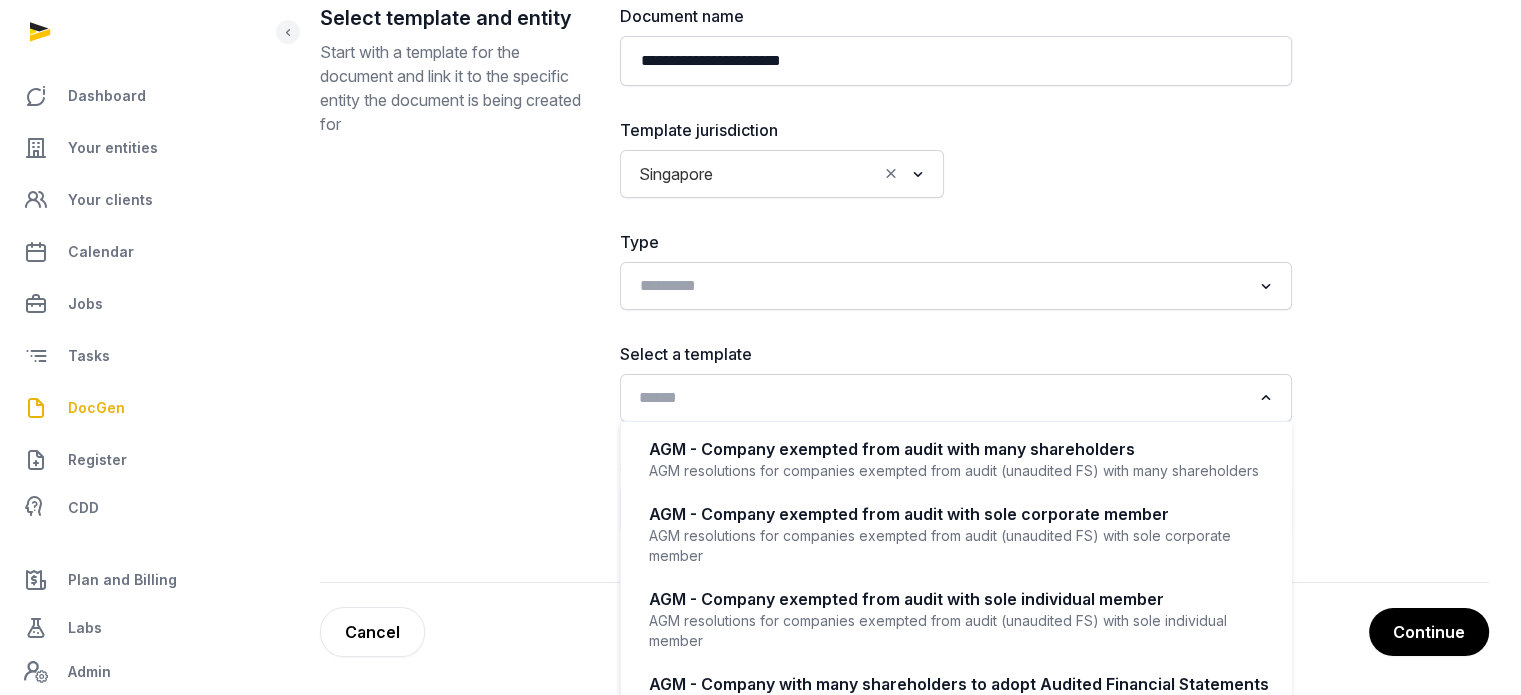 click 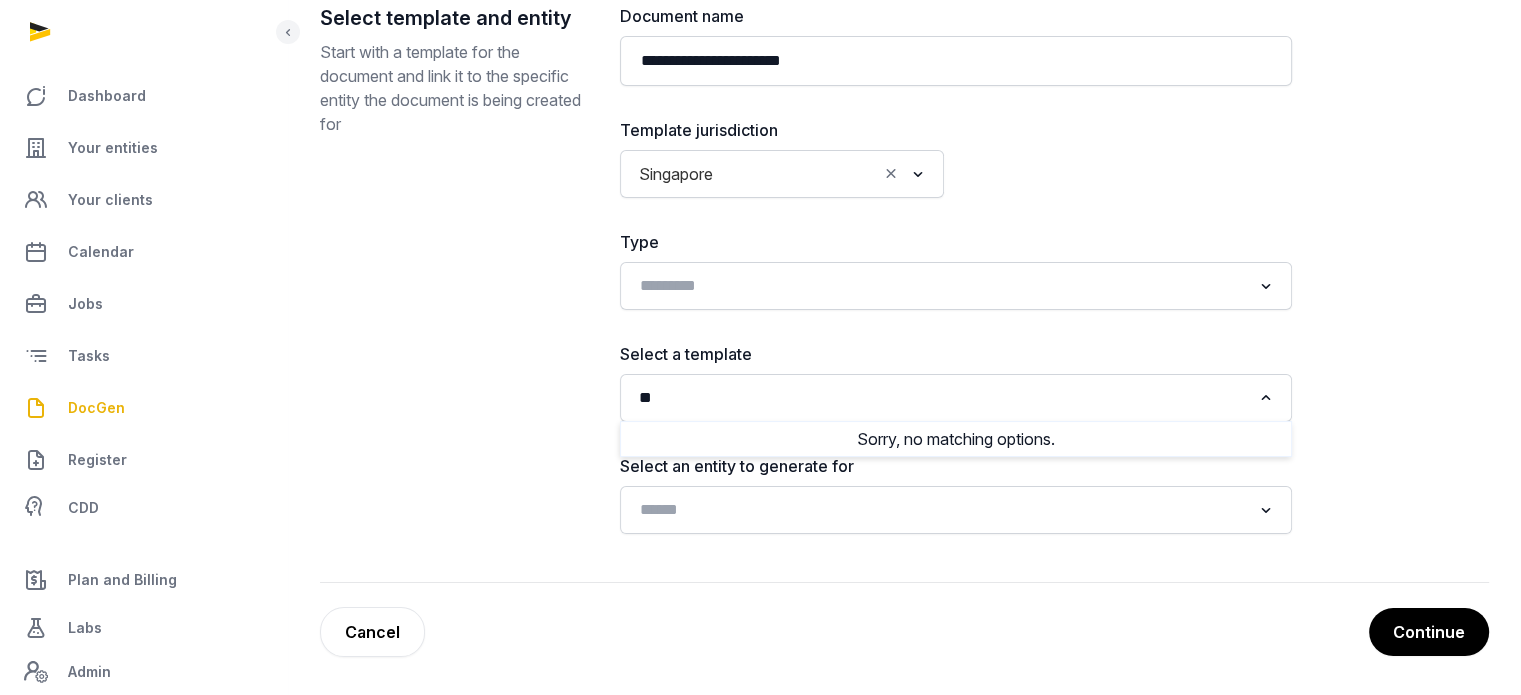 type on "*" 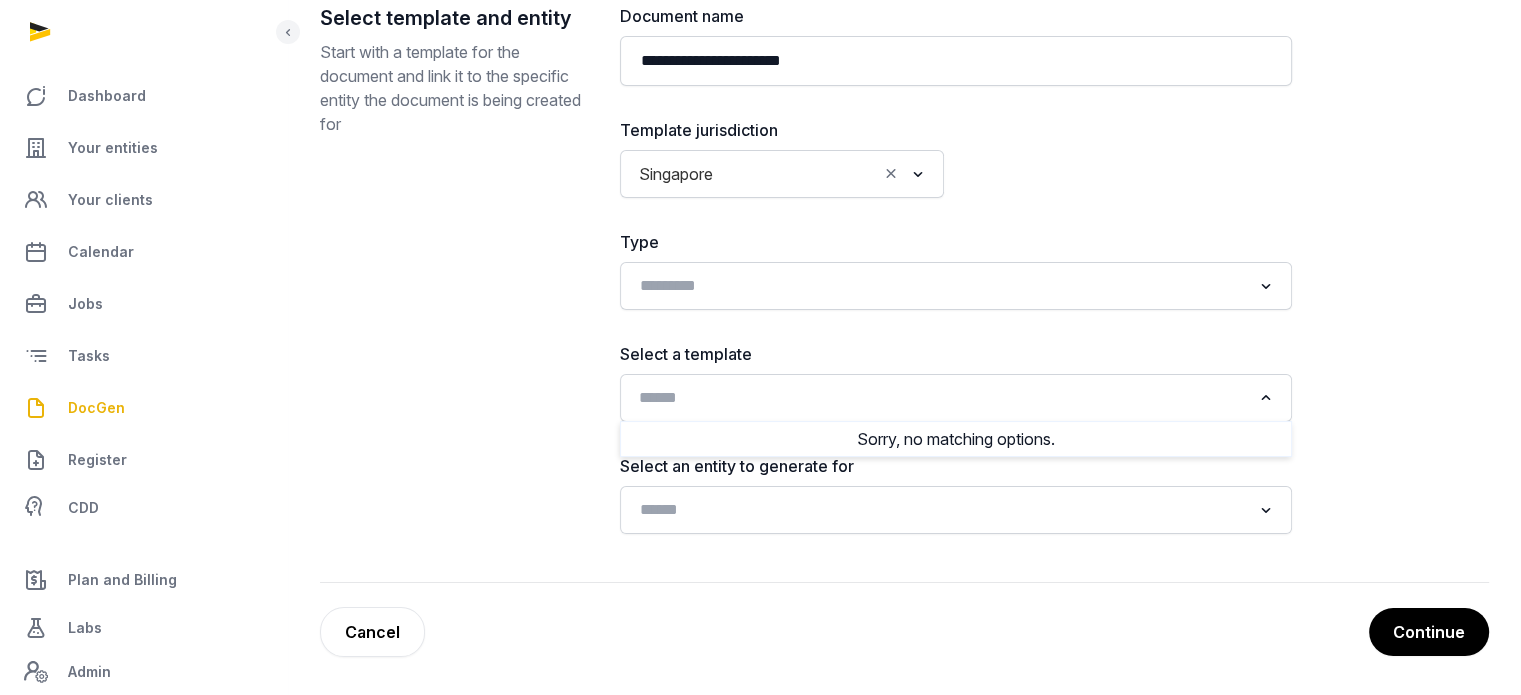 click 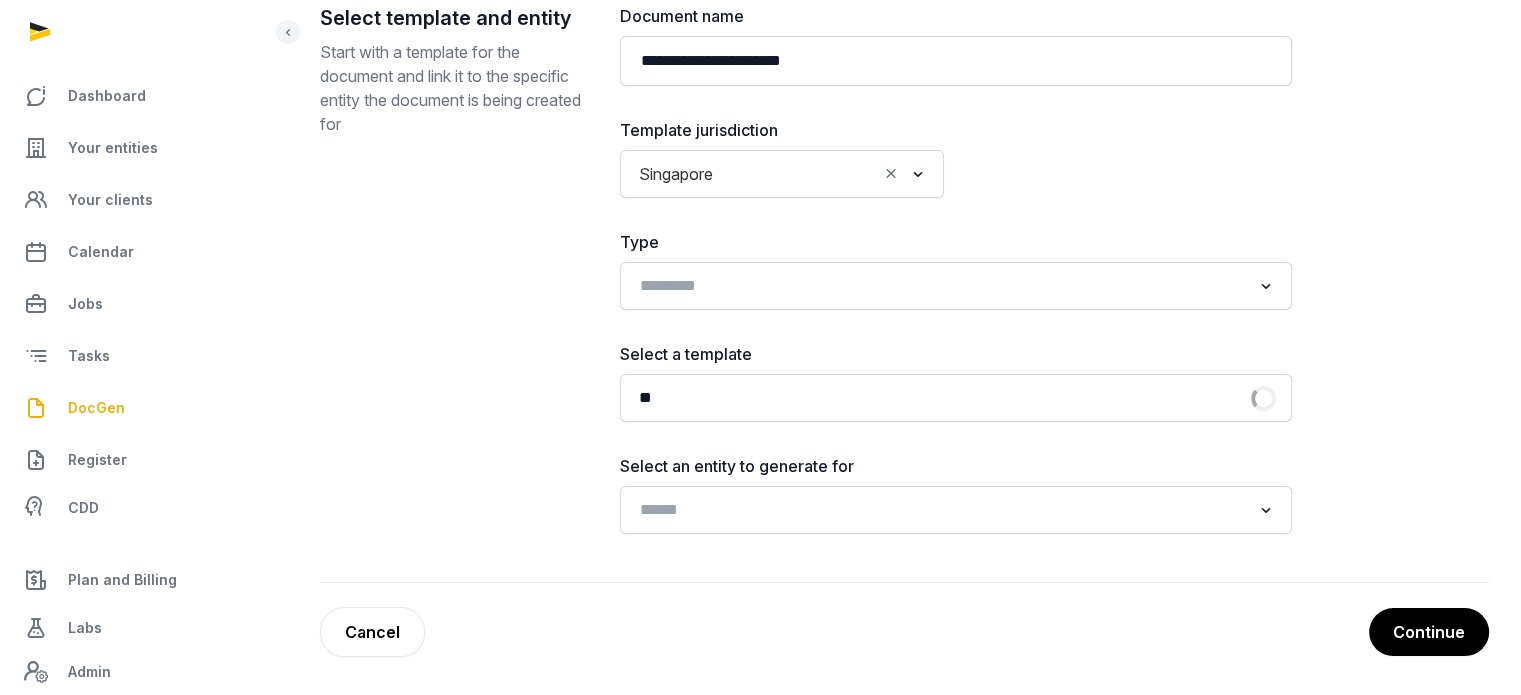 type on "*" 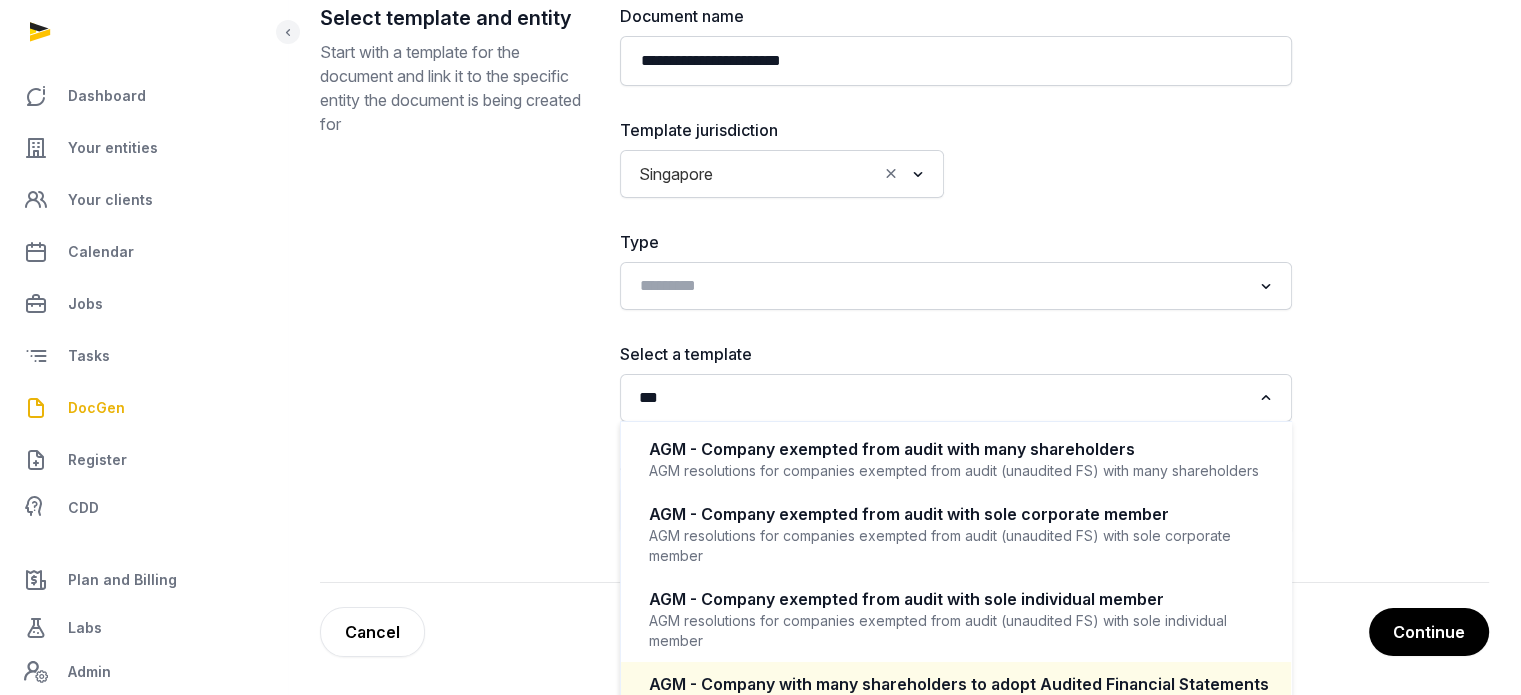 type on "***" 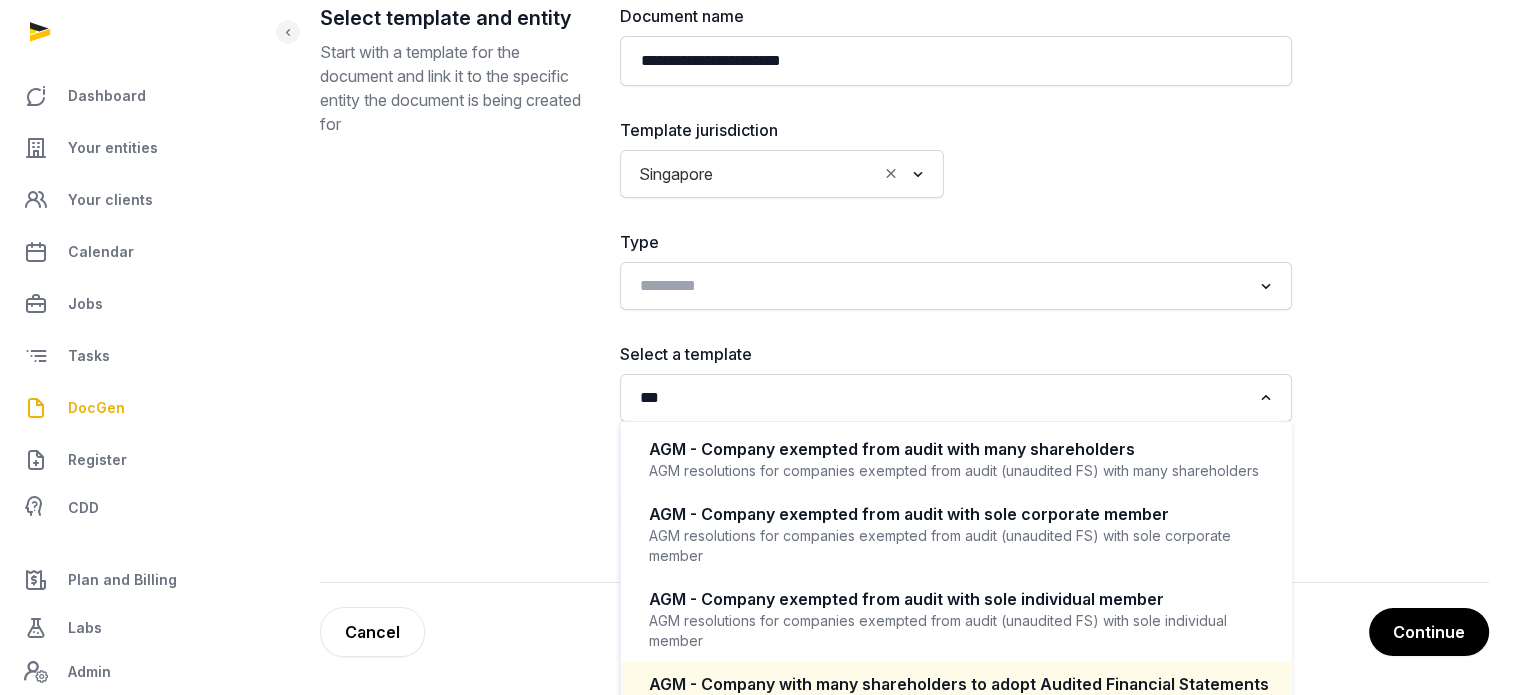 type 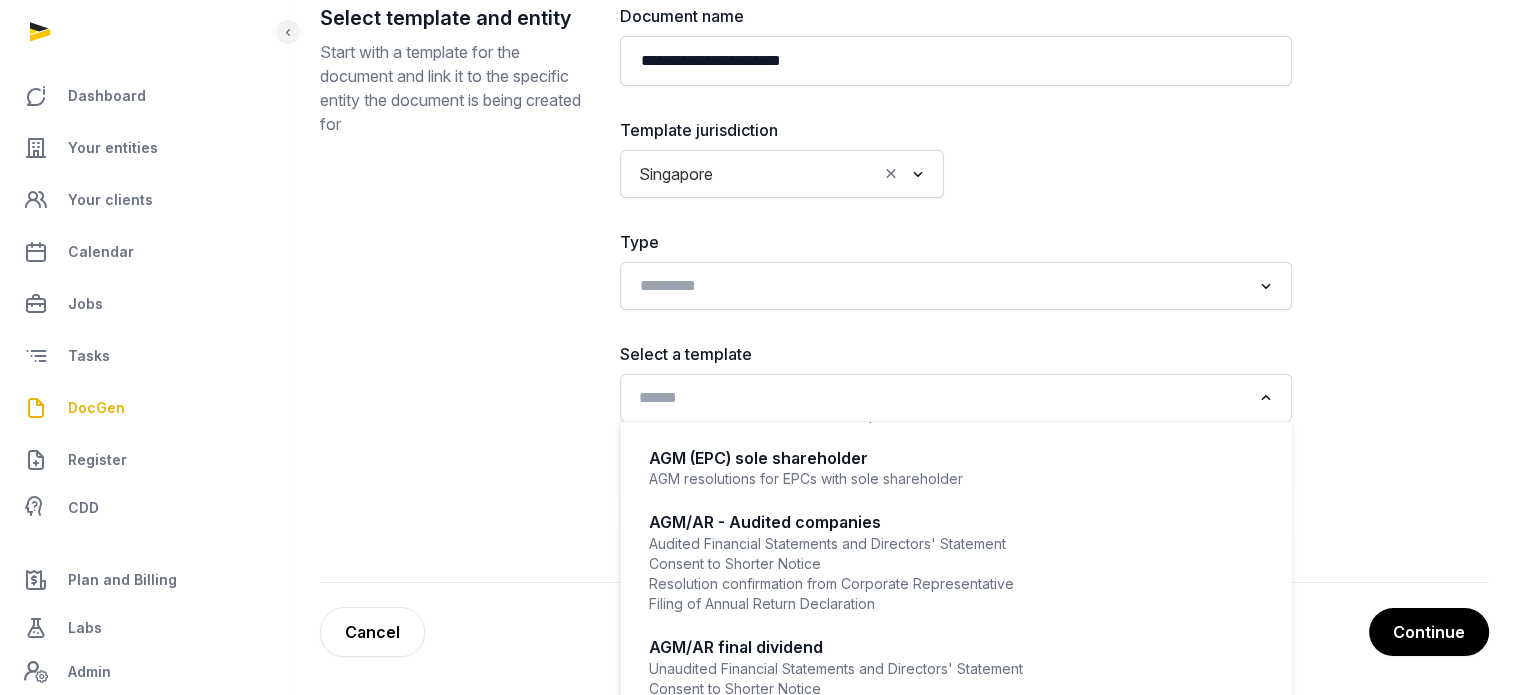 scroll, scrollTop: 663, scrollLeft: 0, axis: vertical 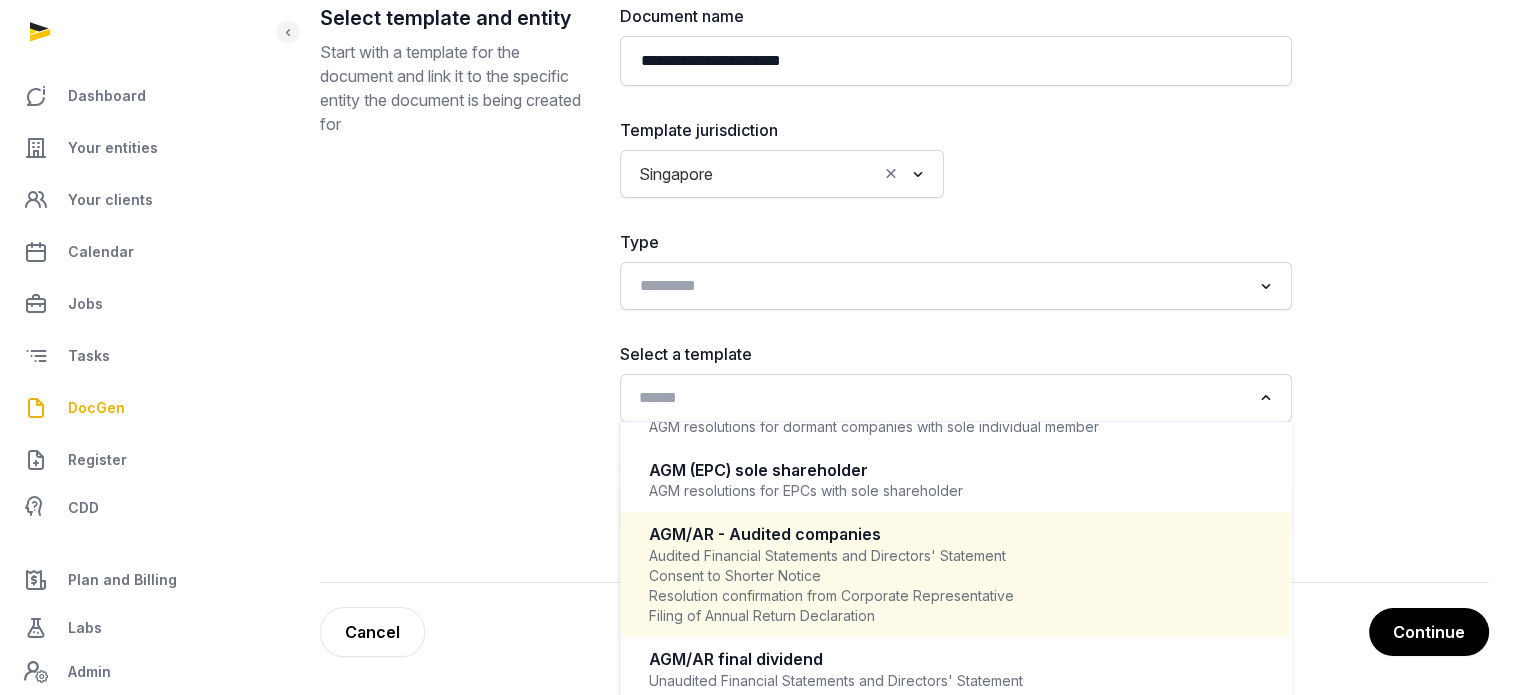 click on "AGM/AR - Audited companies" at bounding box center (956, 534) 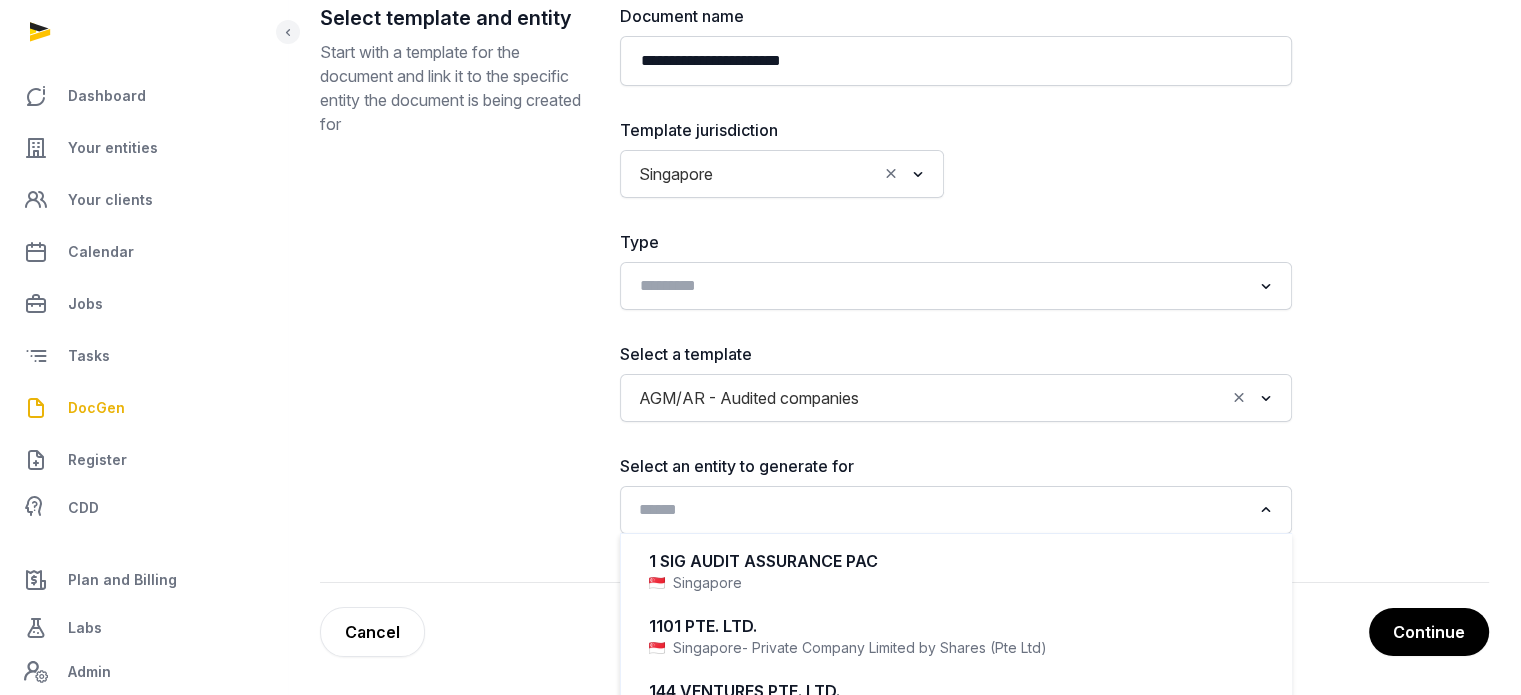click 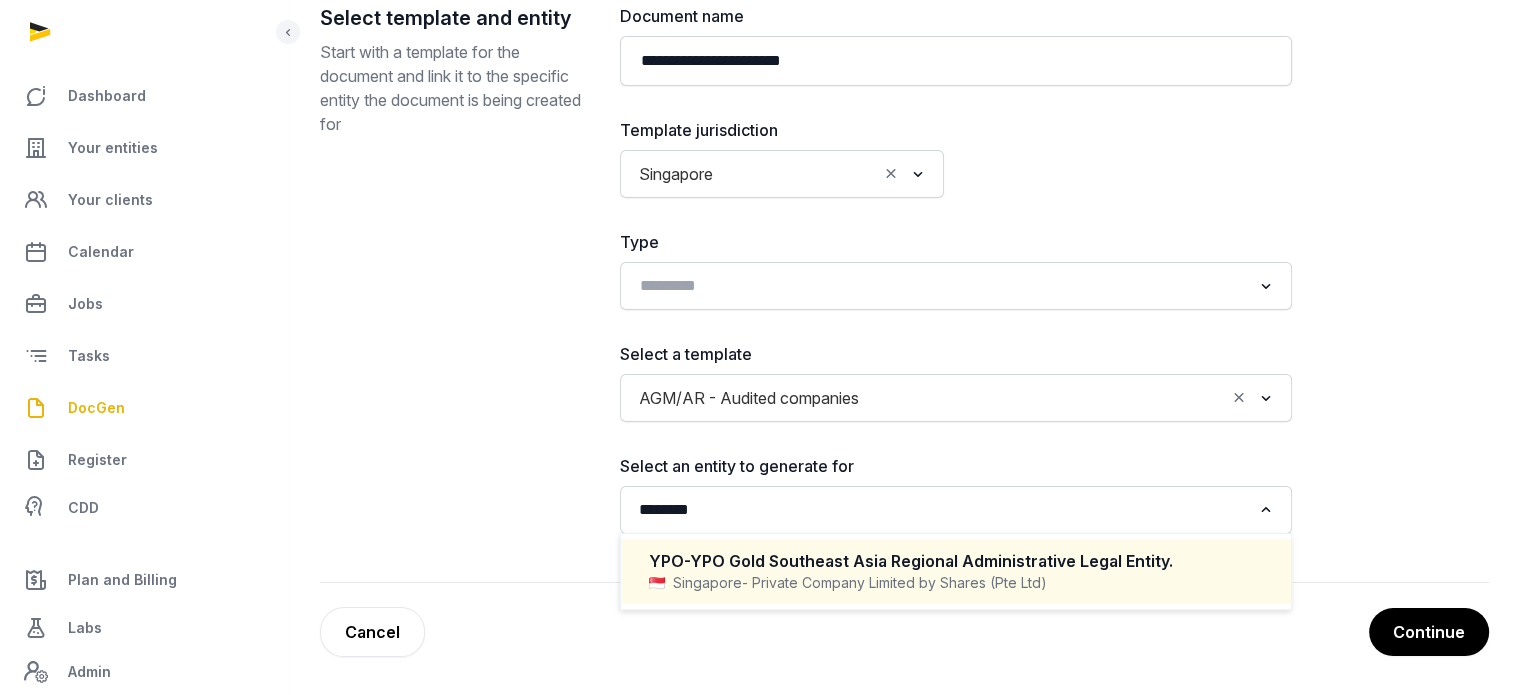 click on "YPO-YPO Gold Southeast Asia Regional Administrative Legal Entity." at bounding box center (956, 561) 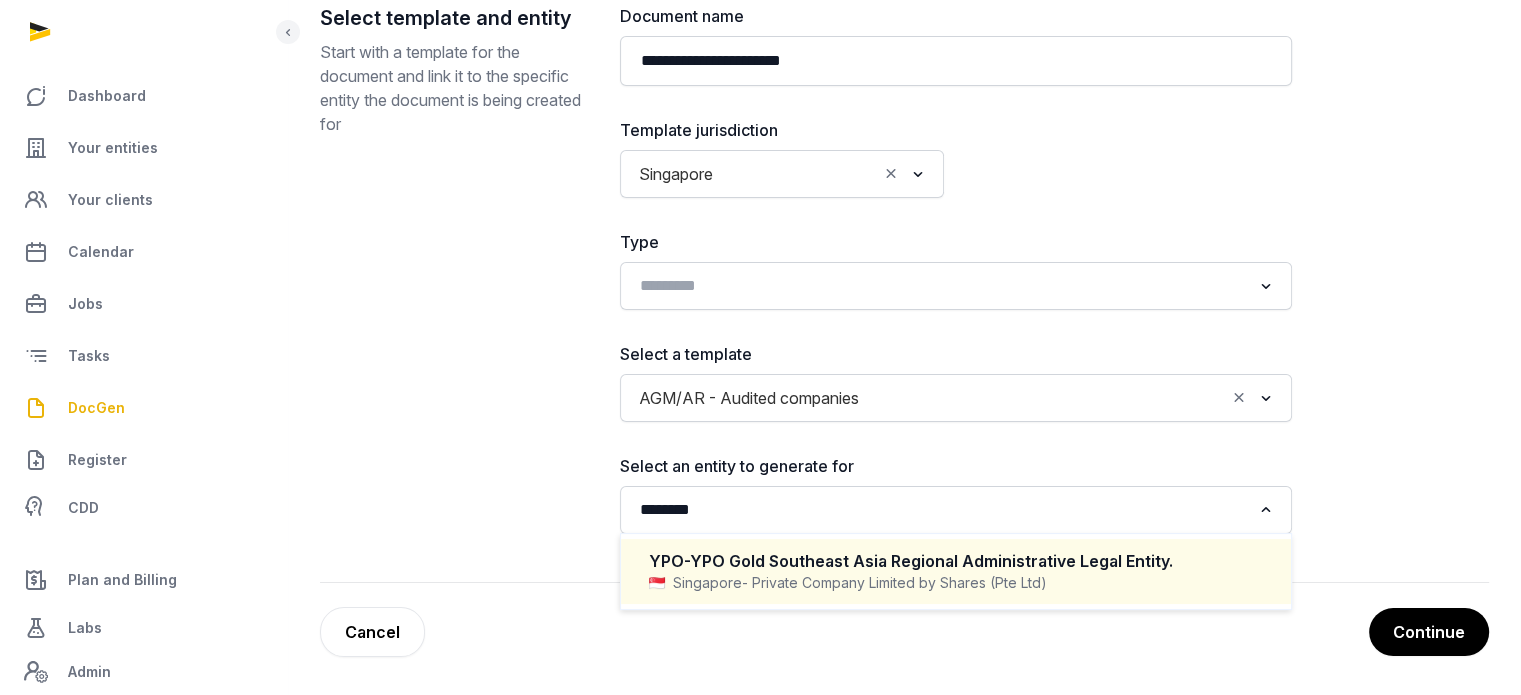 type 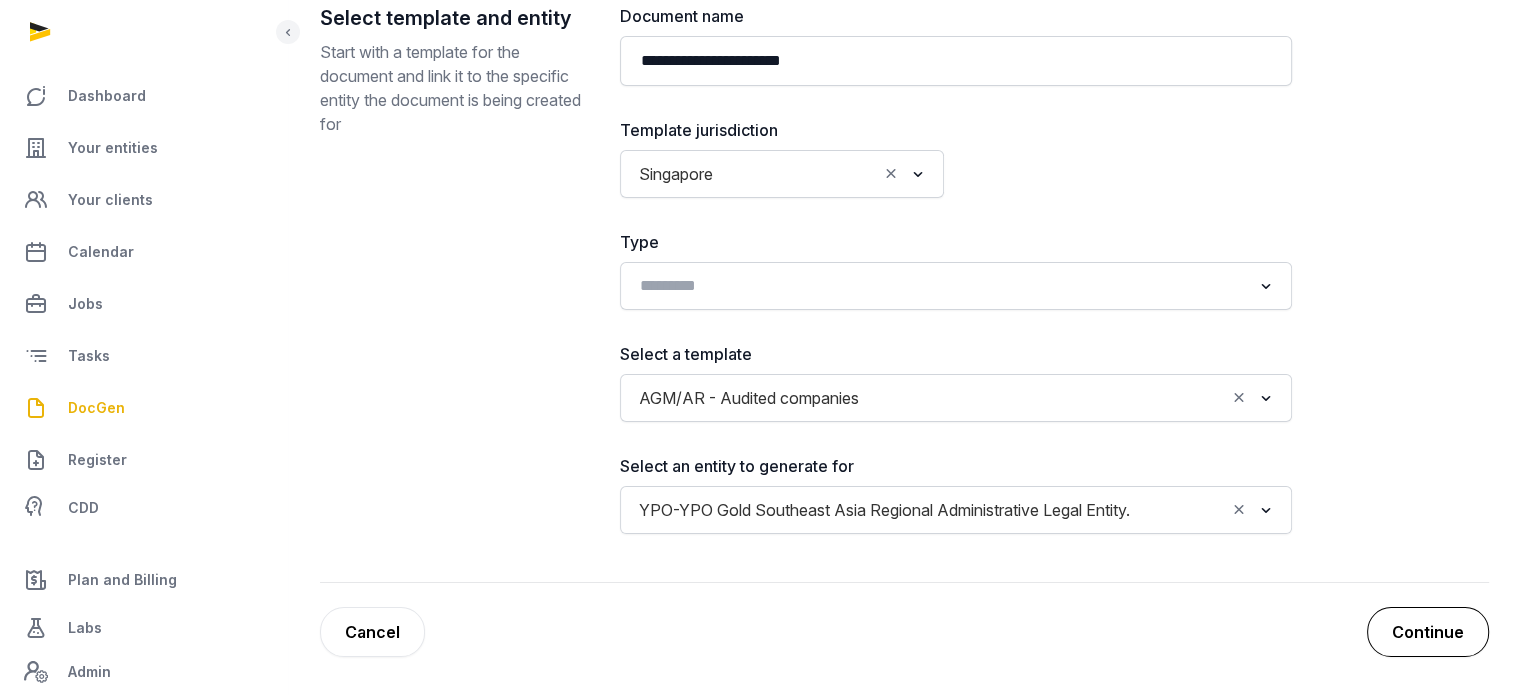 click on "Continue" at bounding box center (1428, 632) 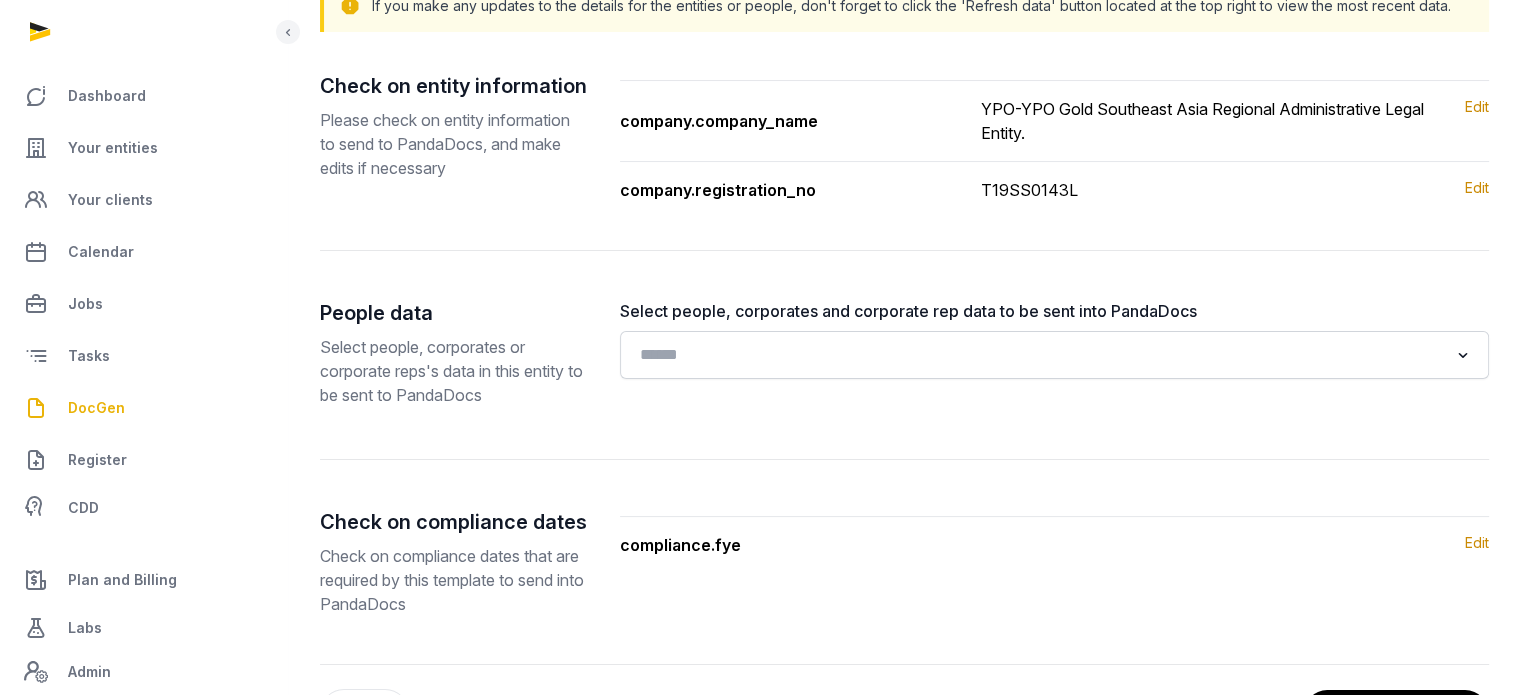 scroll, scrollTop: 323, scrollLeft: 0, axis: vertical 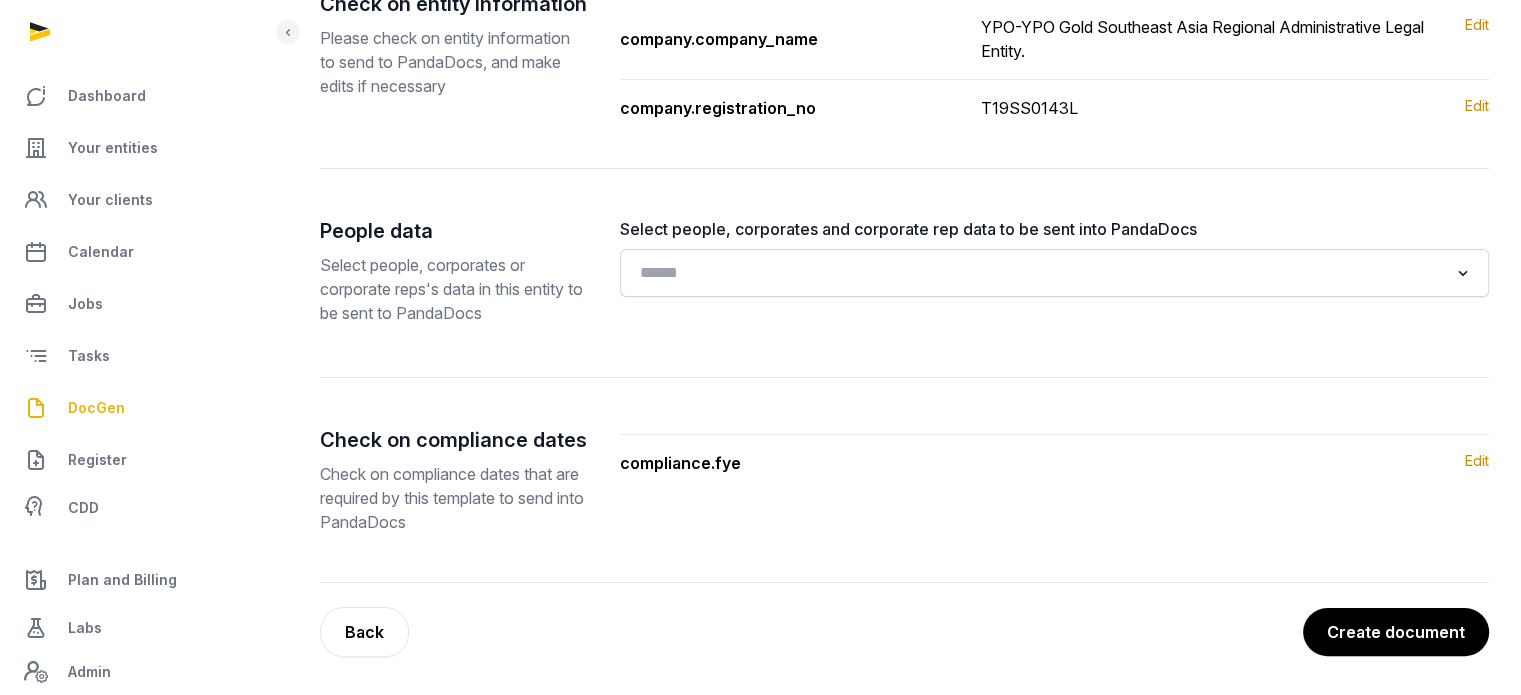 click on "Create document" at bounding box center [1396, 632] 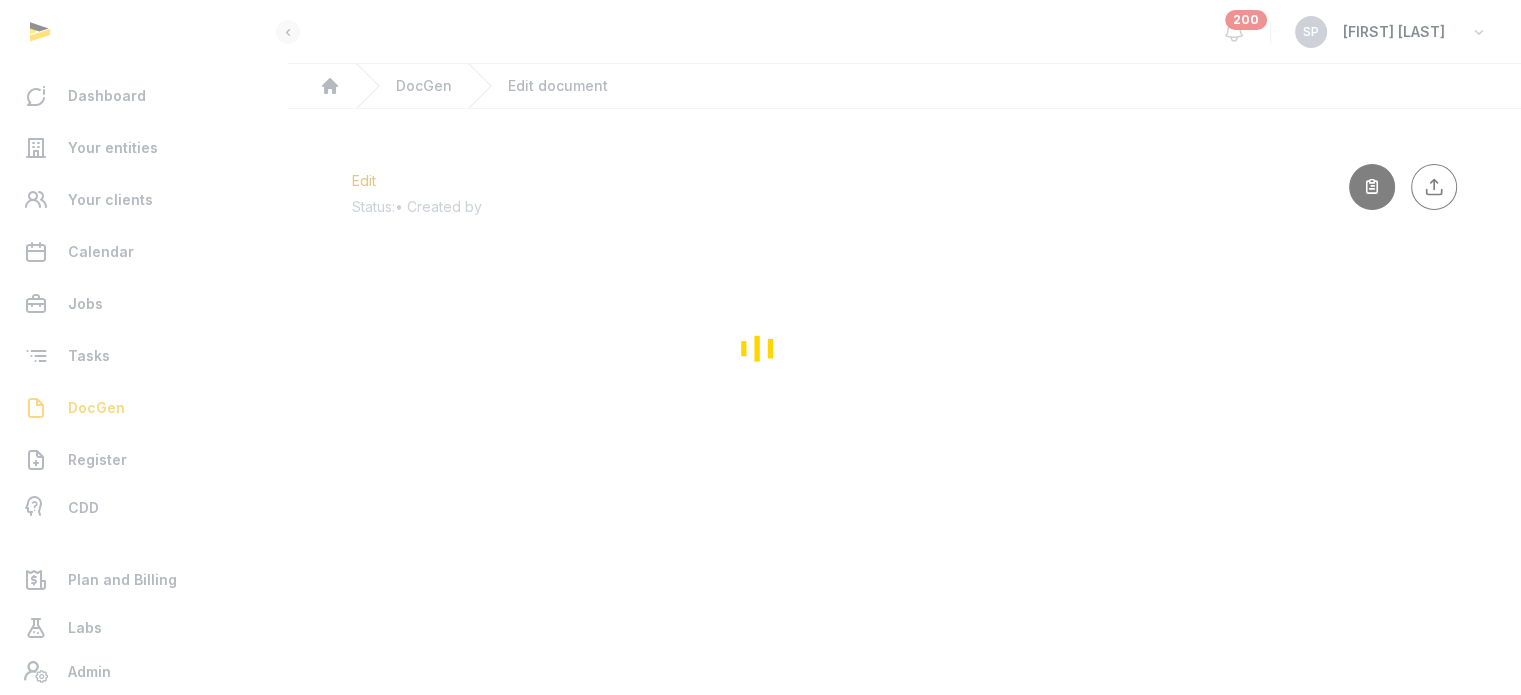 scroll, scrollTop: 0, scrollLeft: 0, axis: both 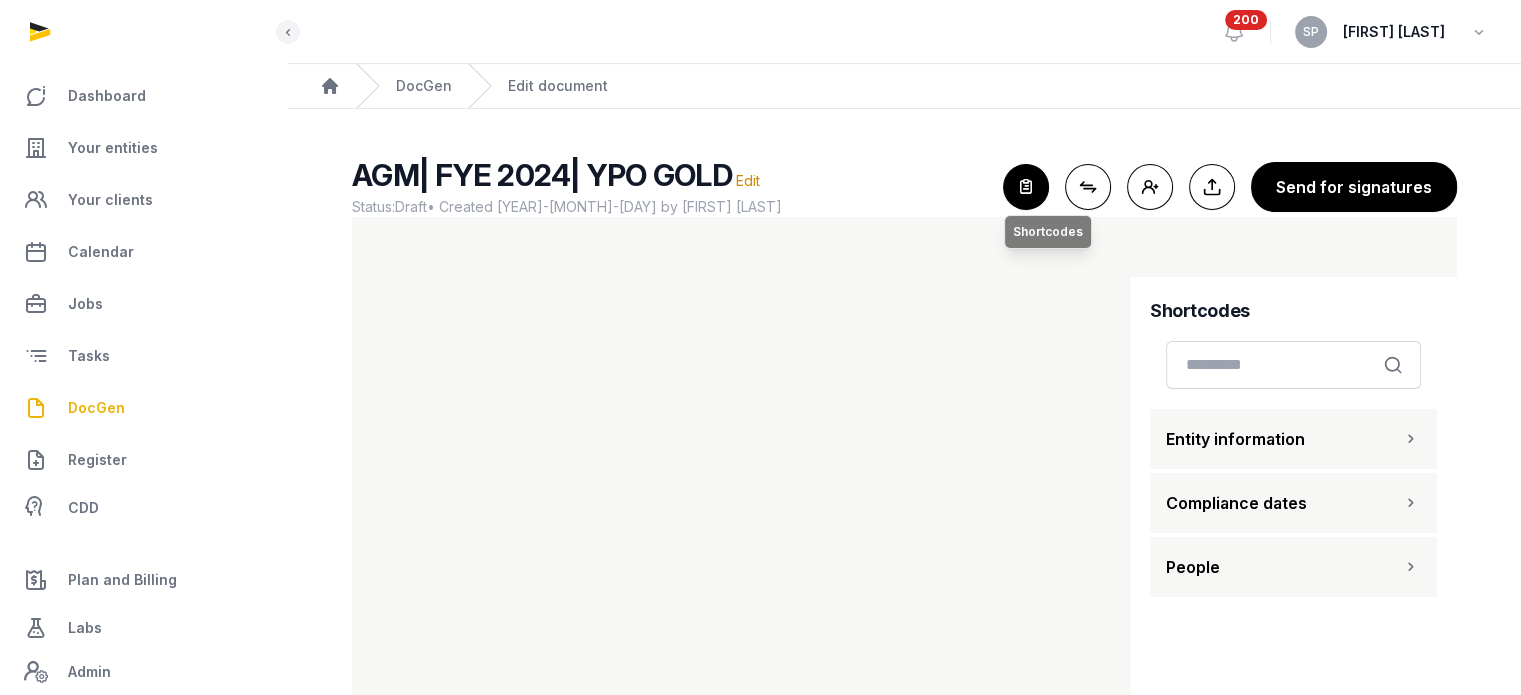 click at bounding box center [1026, 187] 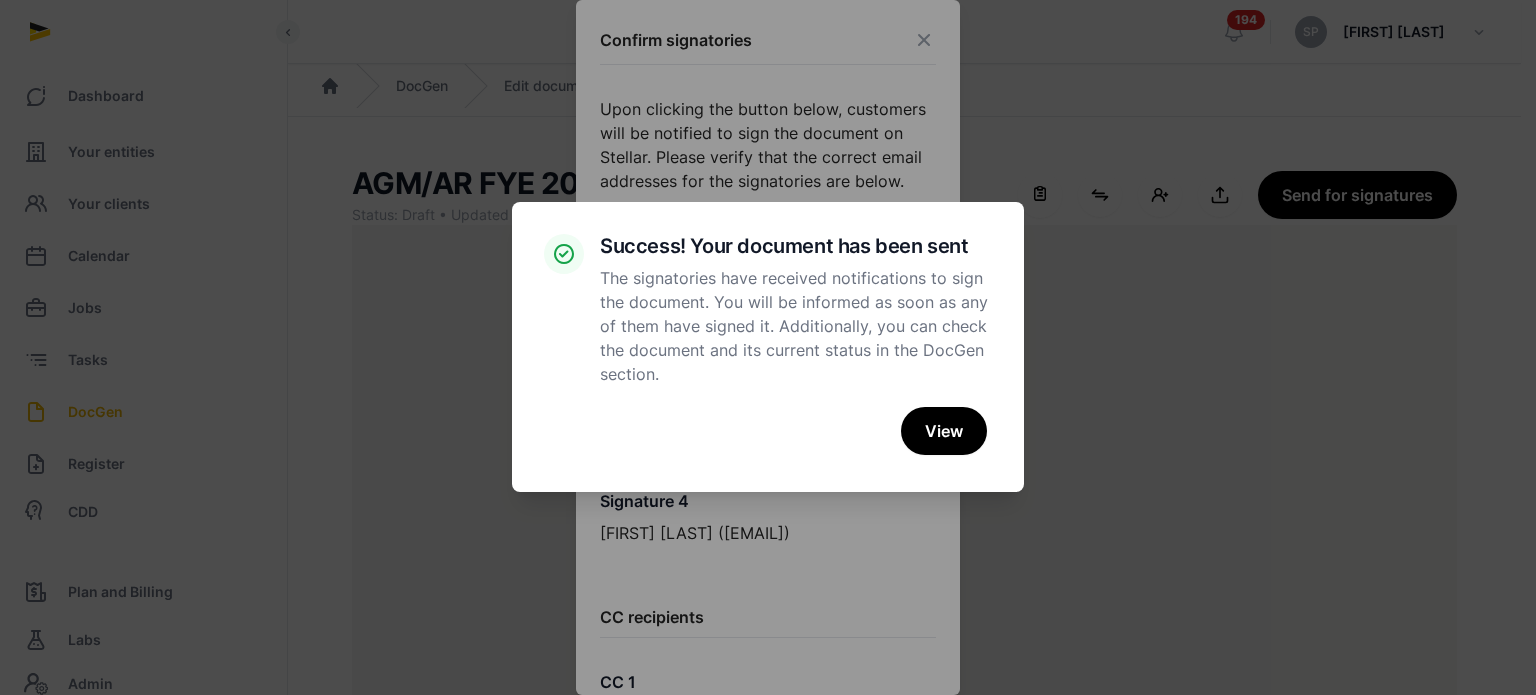 scroll, scrollTop: 91, scrollLeft: 0, axis: vertical 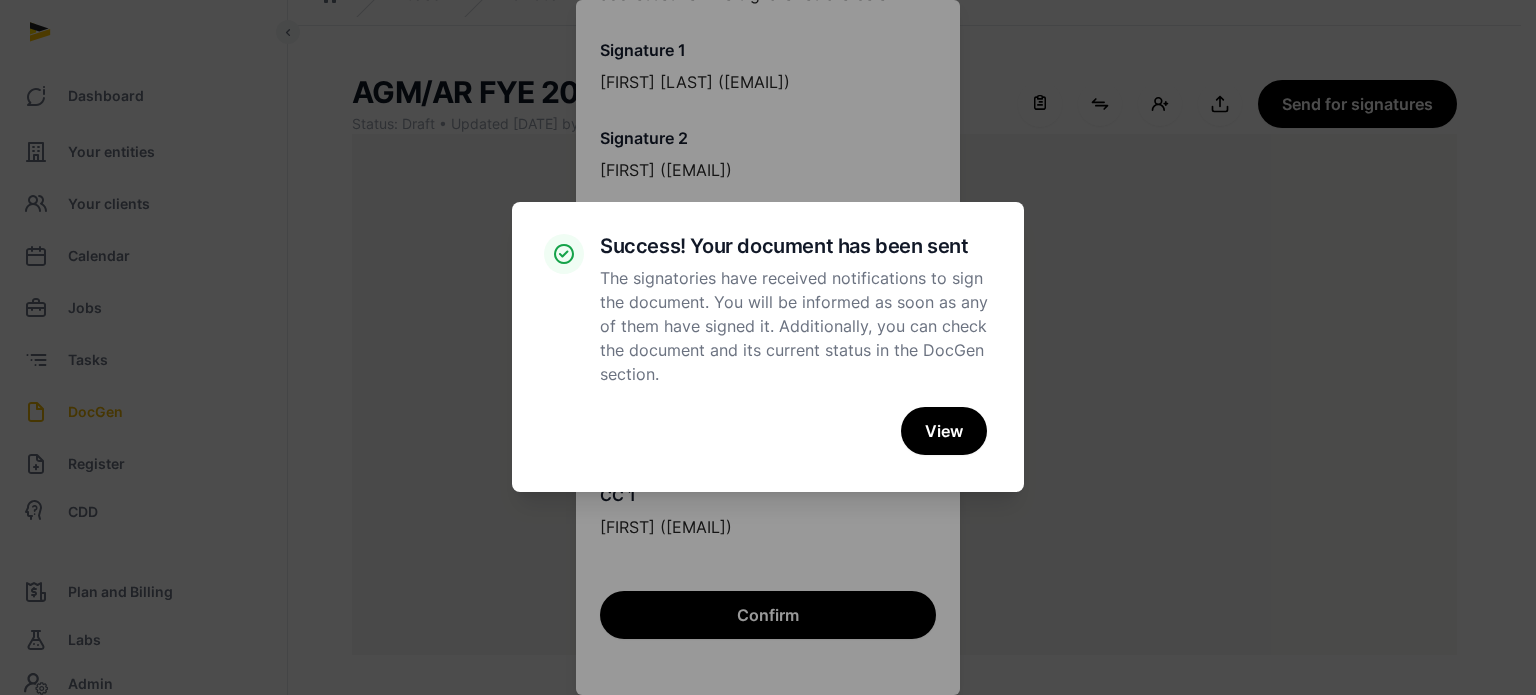 click on "×
Success! Your document has been sent
The signatories have received notifications to sign the document. You will be informed as soon as any of them have signed it. Additionally, you can check the document and its current status in the DocGen section.
Cancel No View" at bounding box center [768, 347] 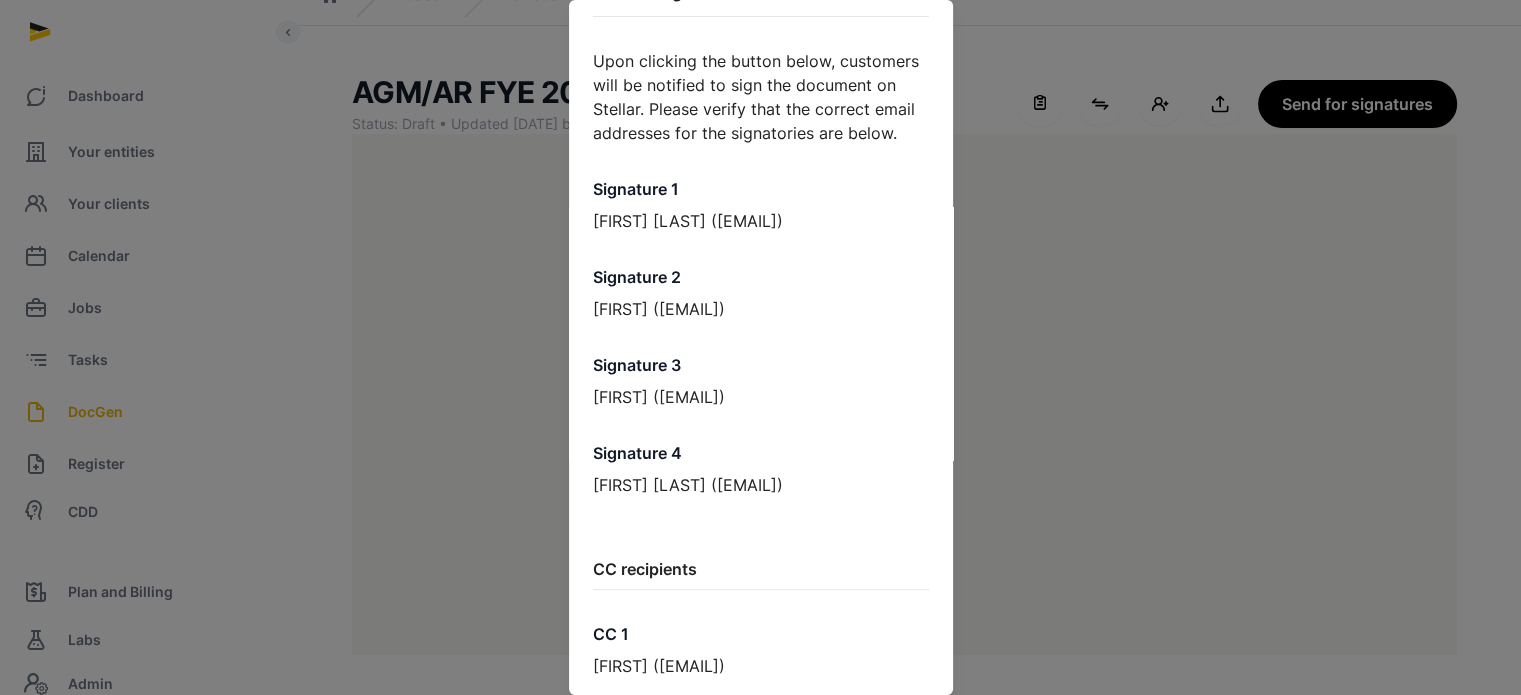 scroll, scrollTop: 0, scrollLeft: 0, axis: both 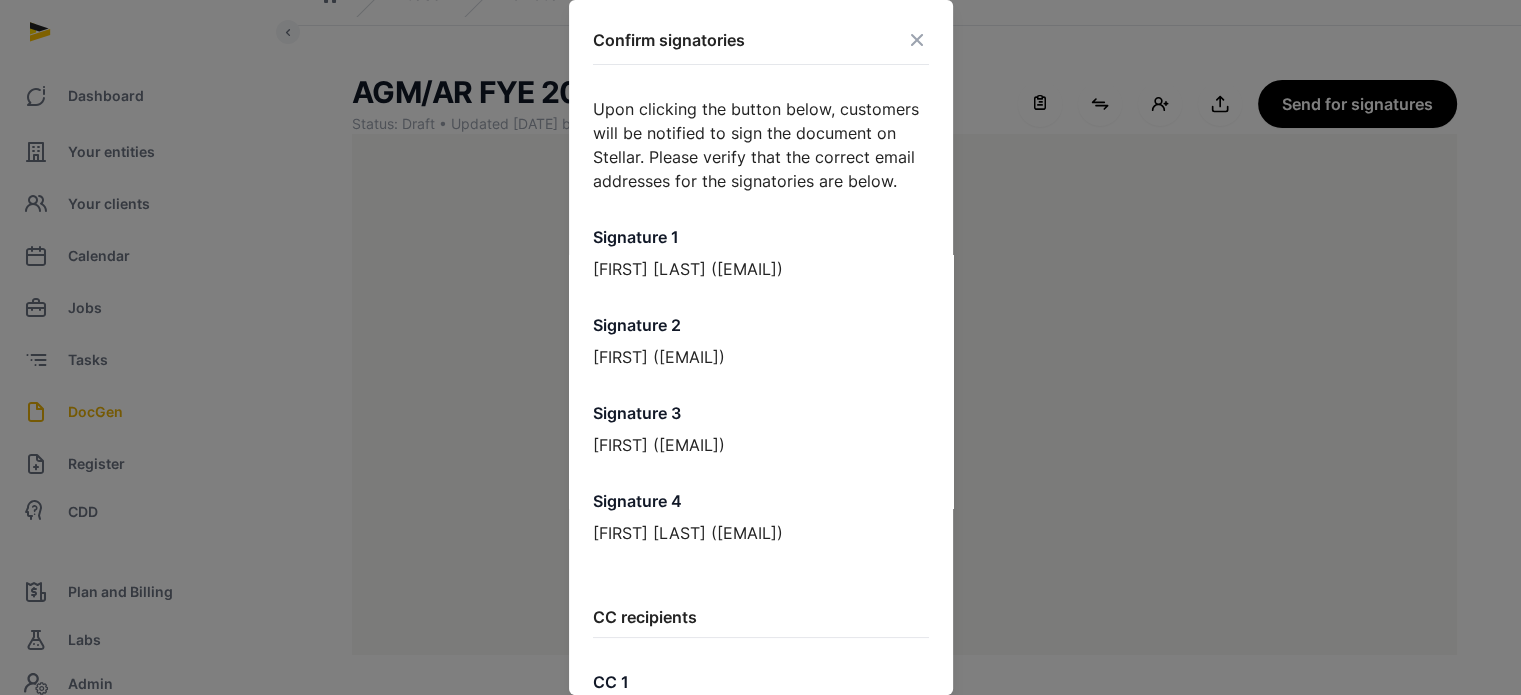 click on "Confirm signatories" at bounding box center [761, 44] 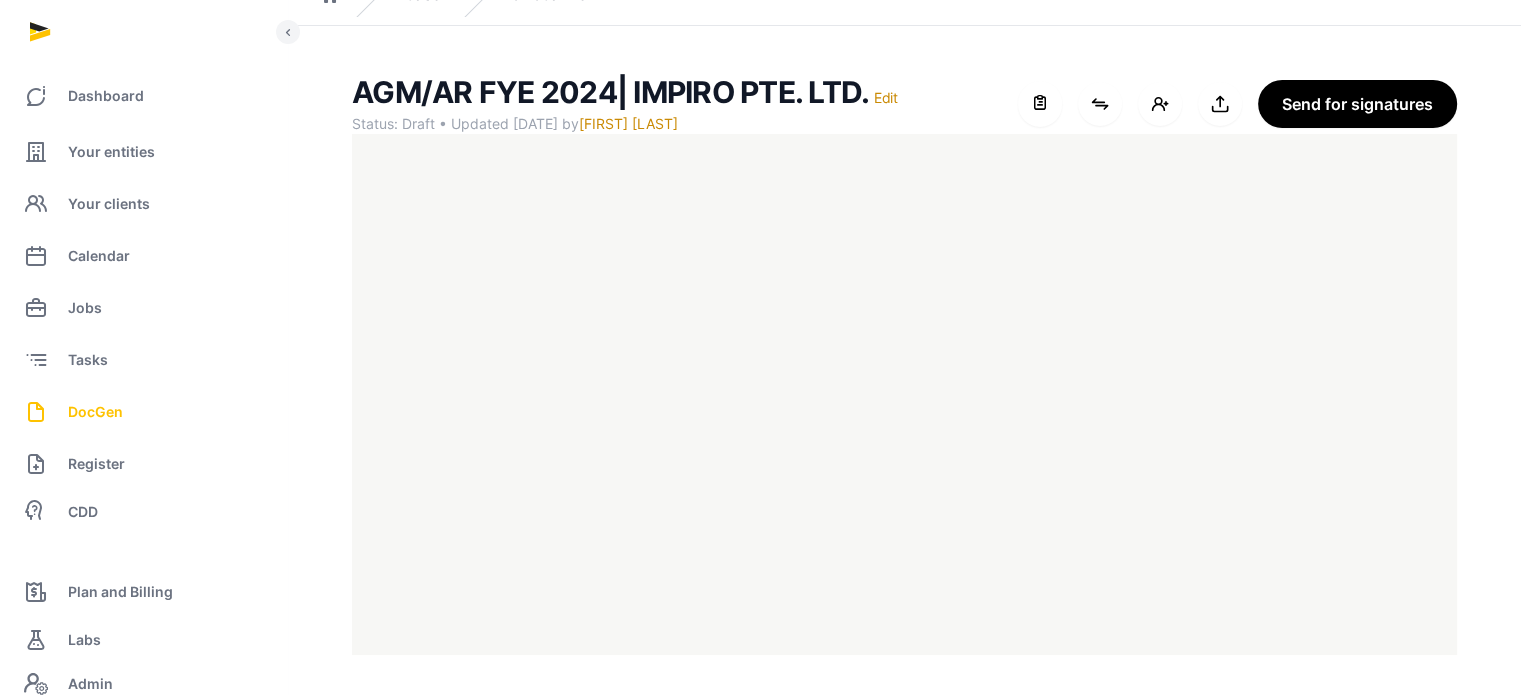 click on "DocGen" at bounding box center (95, 412) 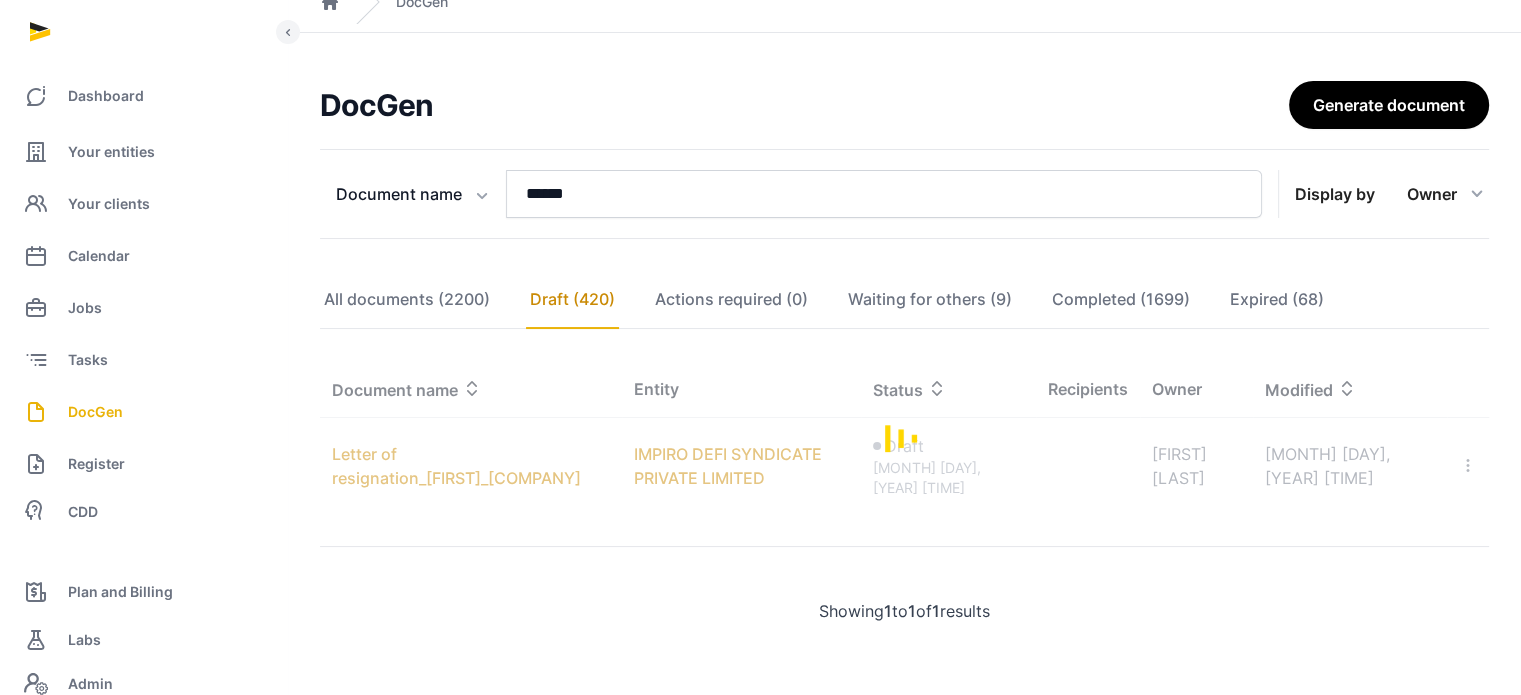 scroll, scrollTop: 78, scrollLeft: 0, axis: vertical 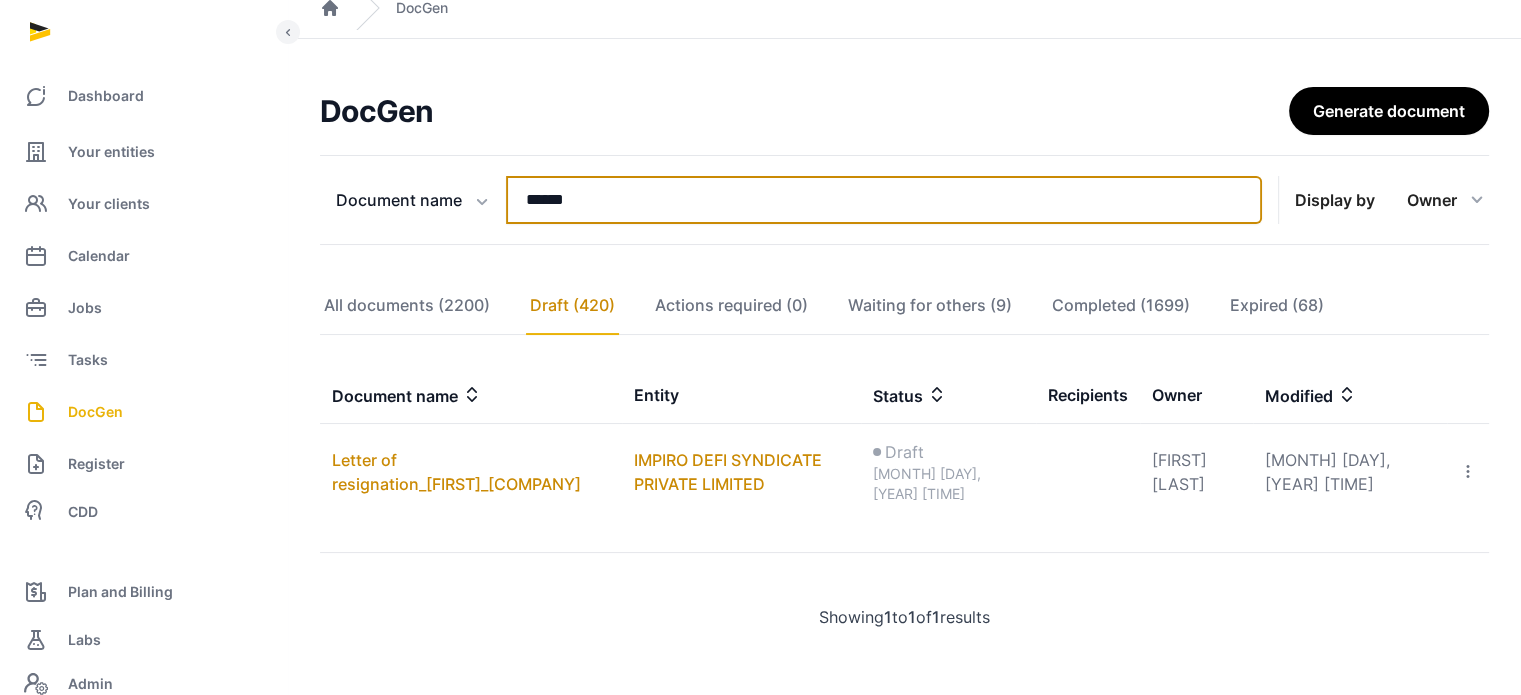 click on "******" at bounding box center [884, 200] 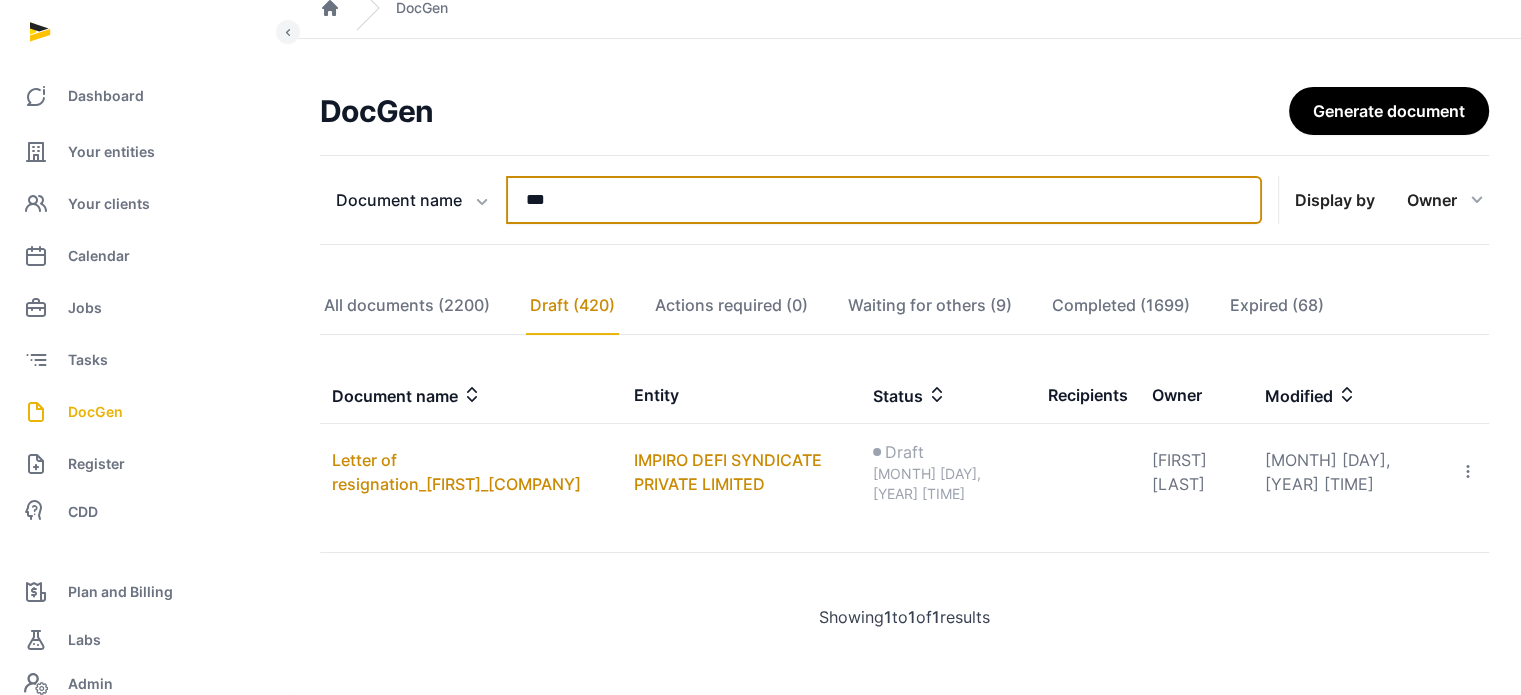 type on "***" 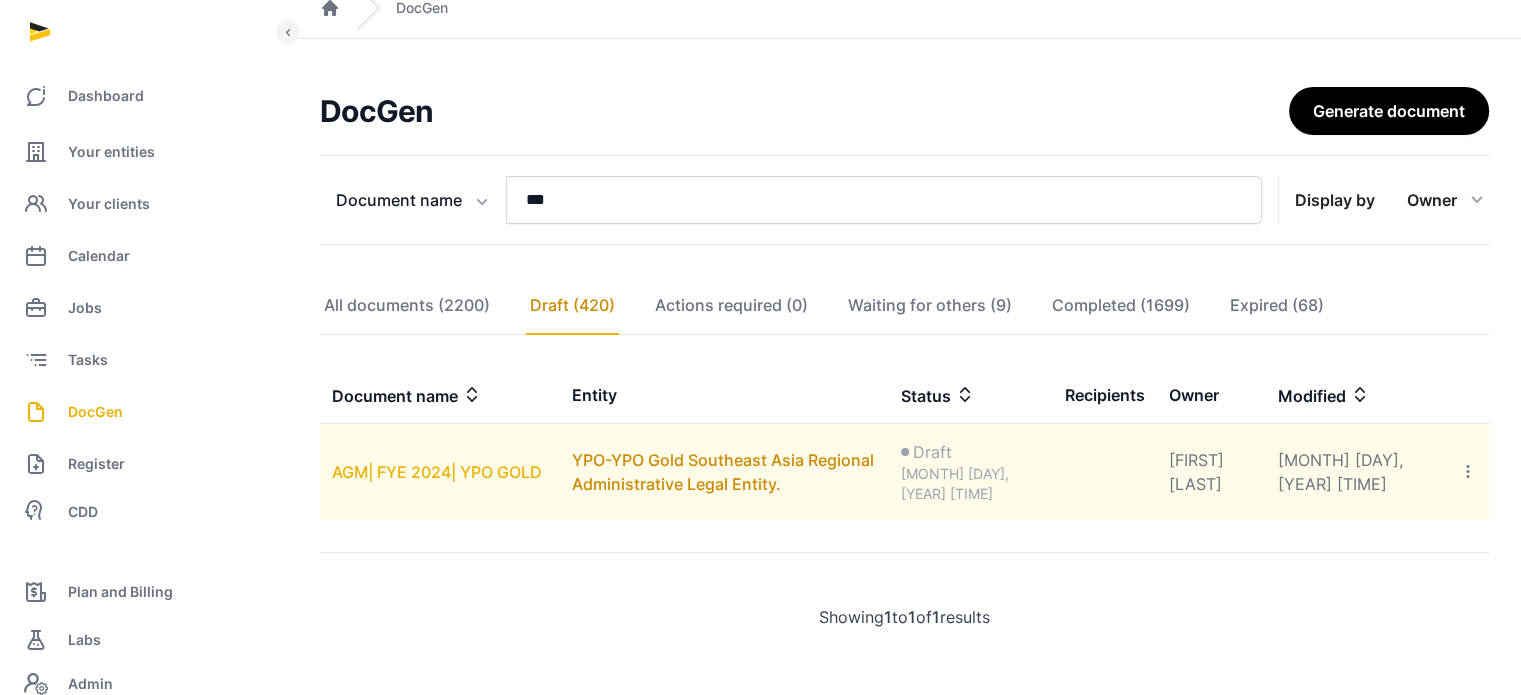 click on "AGM| FYE 2024| YPO GOLD" at bounding box center [437, 472] 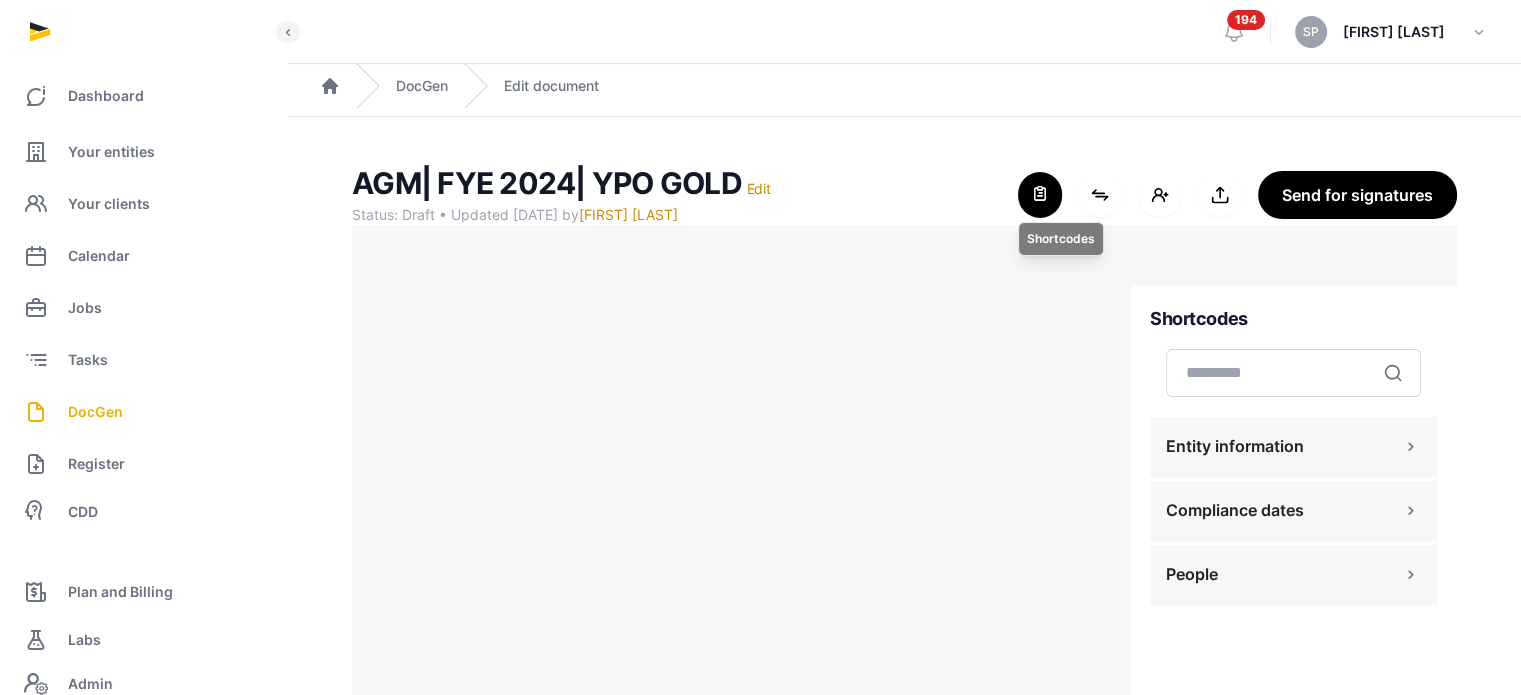 click at bounding box center [1040, 195] 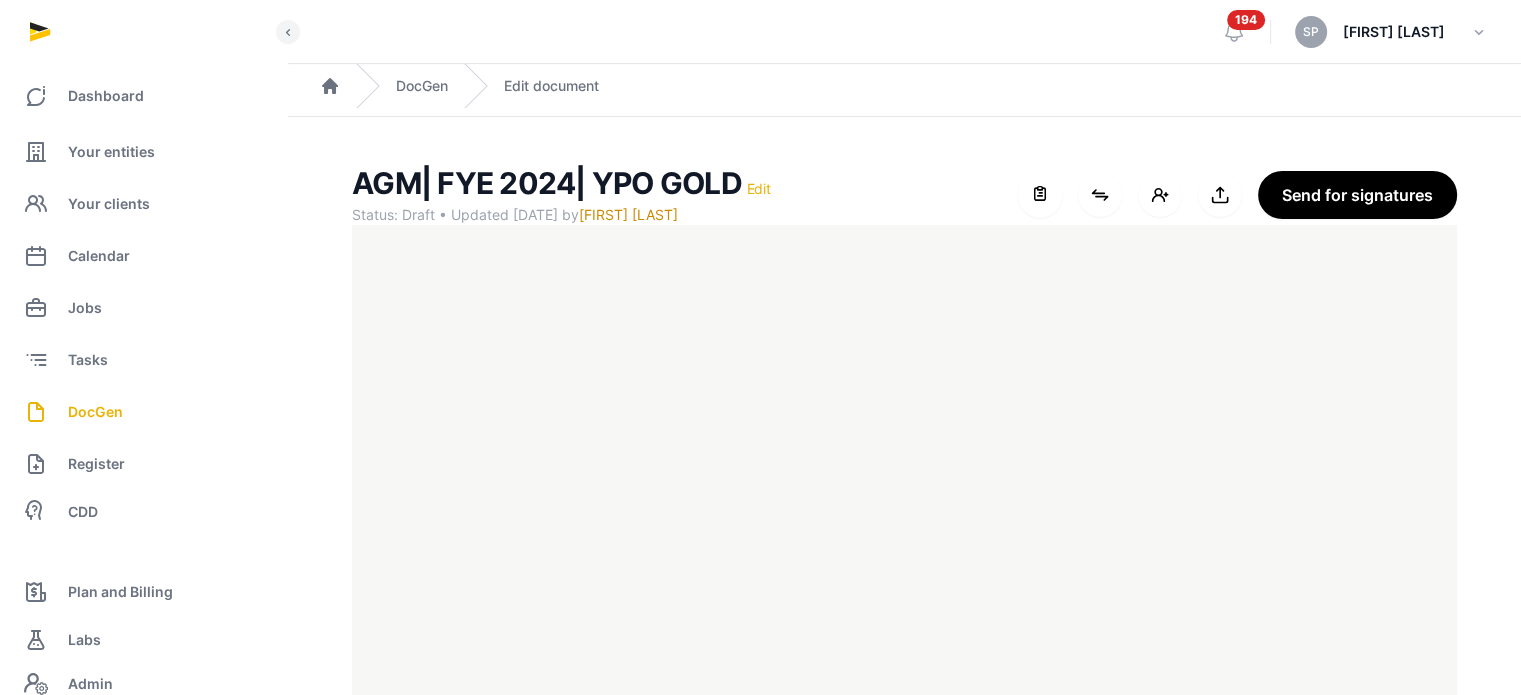 click on "Edit" at bounding box center [758, 188] 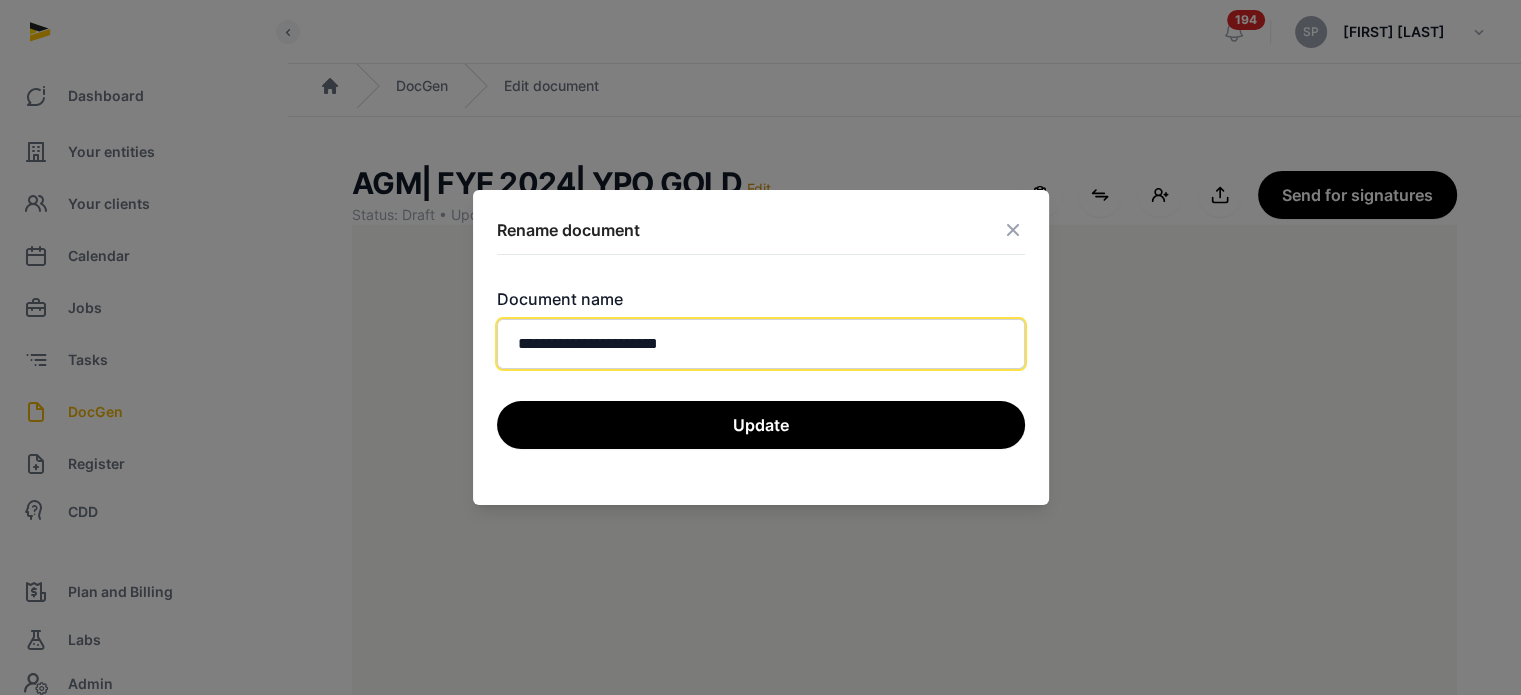click on "**********" 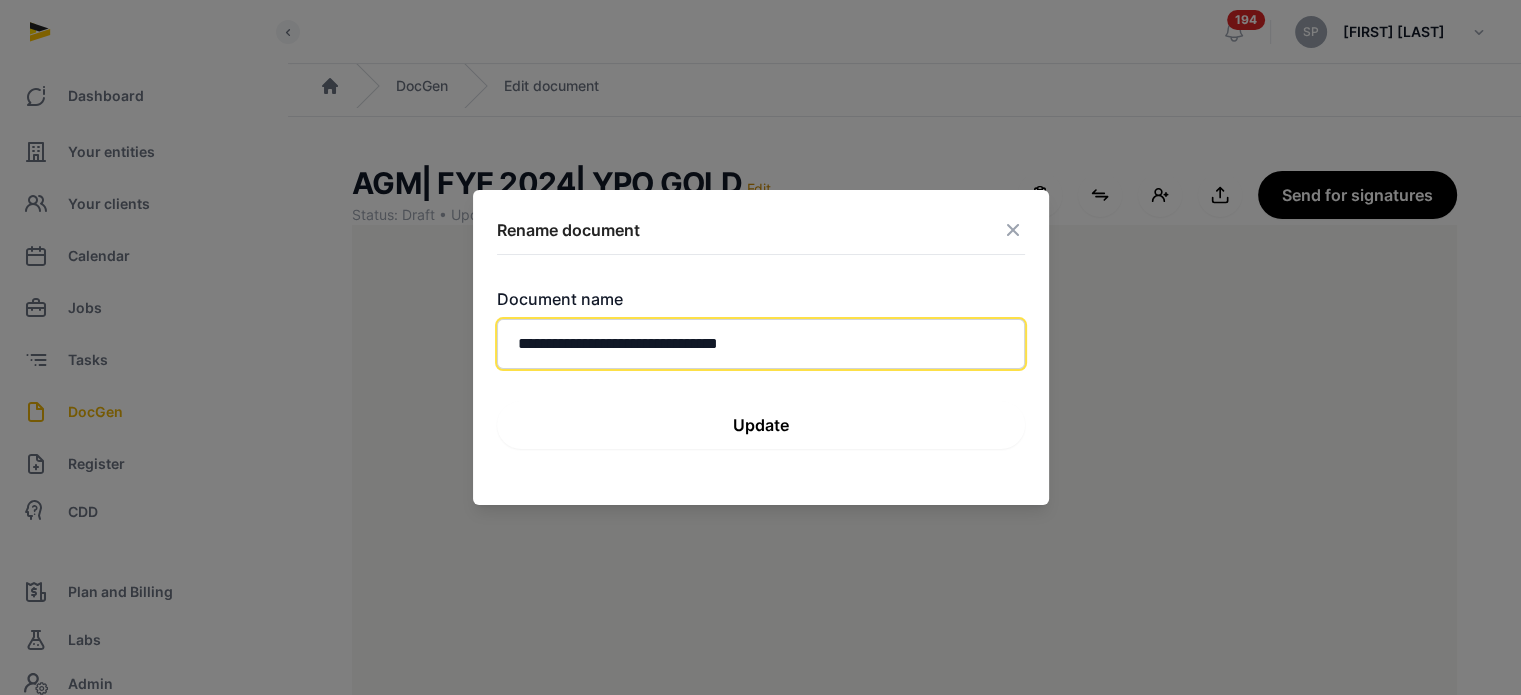 type on "**********" 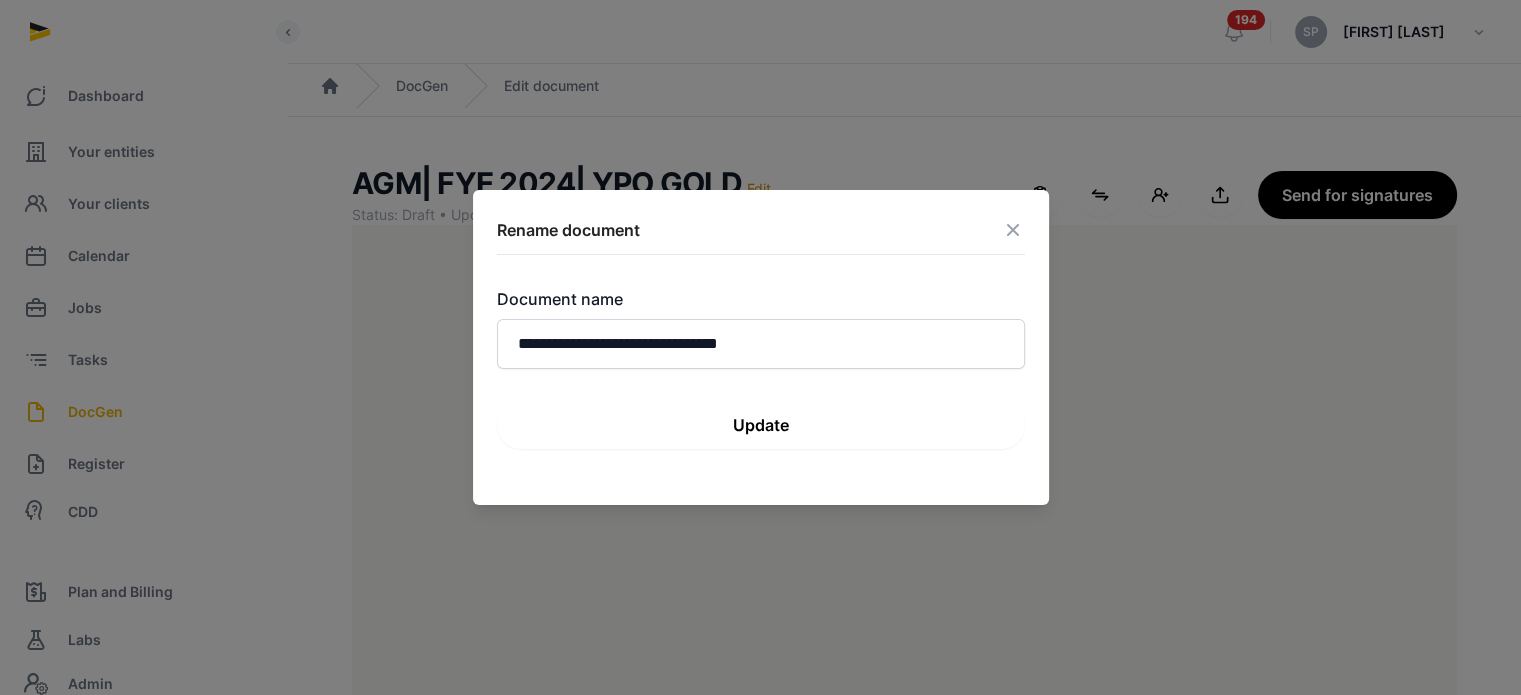 click on "Update" at bounding box center [761, 425] 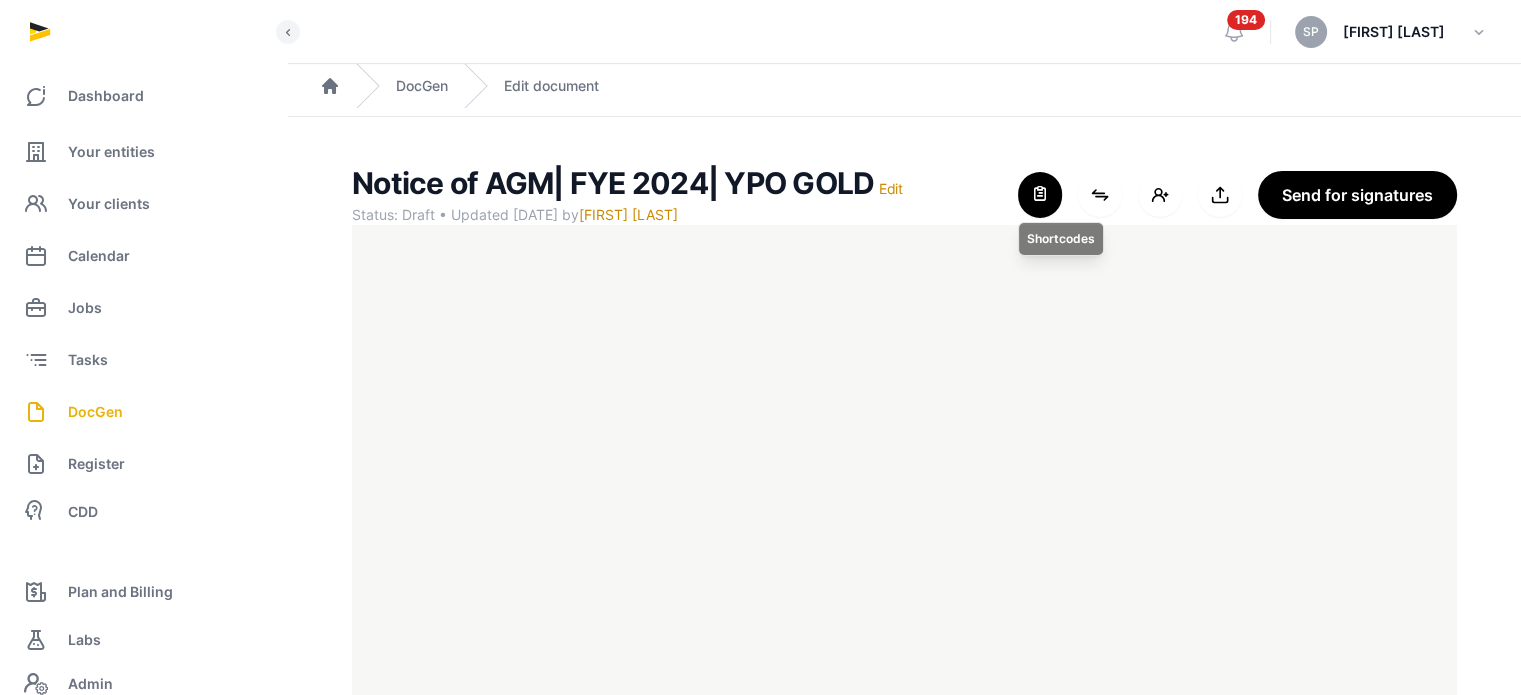 click at bounding box center [1040, 195] 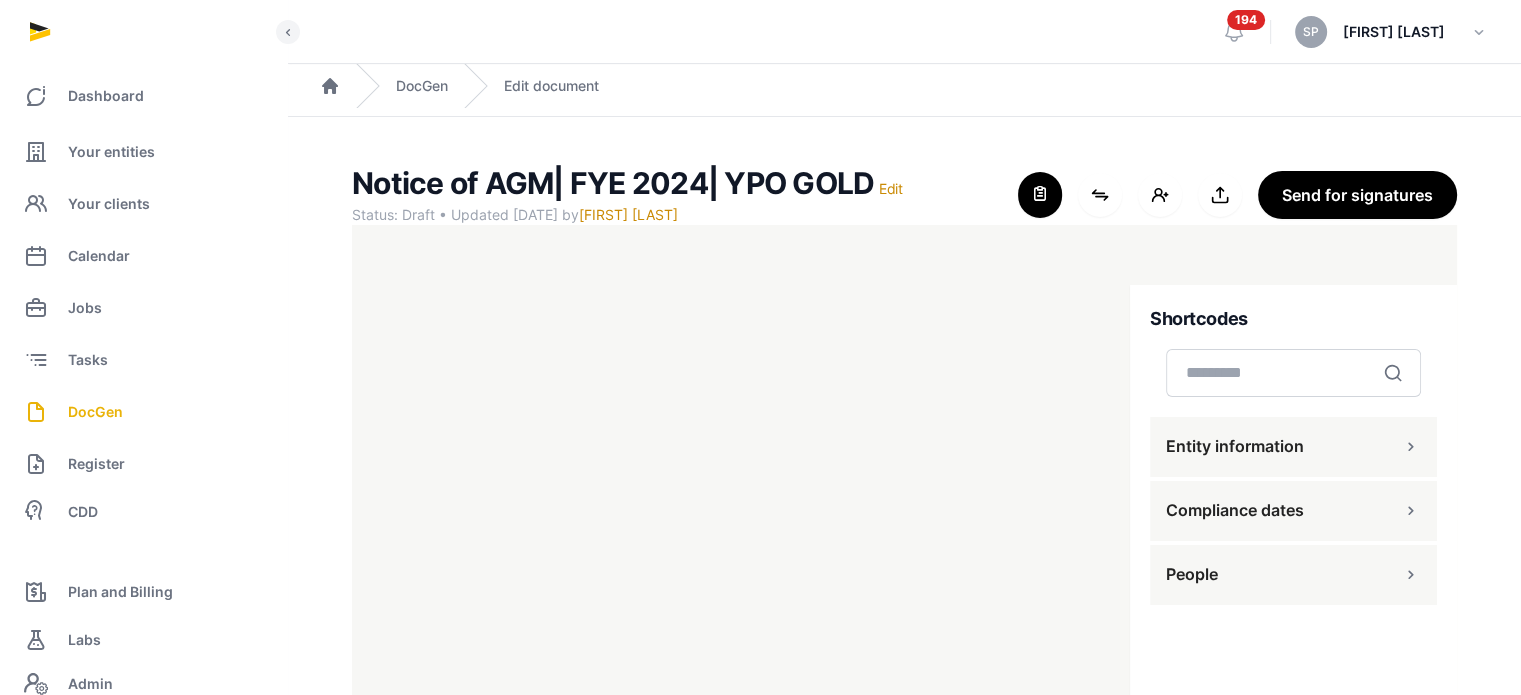 click on "Entity information Compliance dates People" at bounding box center (1293, 525) 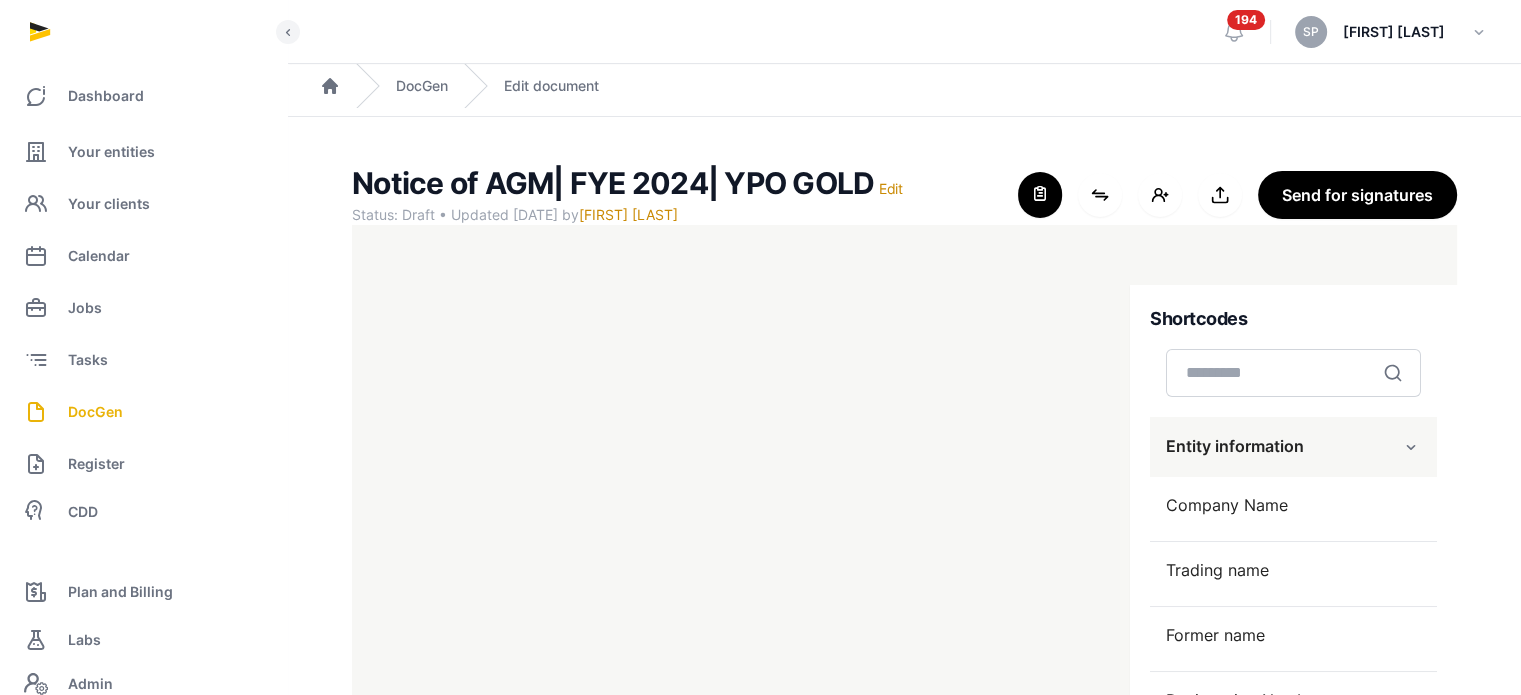scroll, scrollTop: 428, scrollLeft: 0, axis: vertical 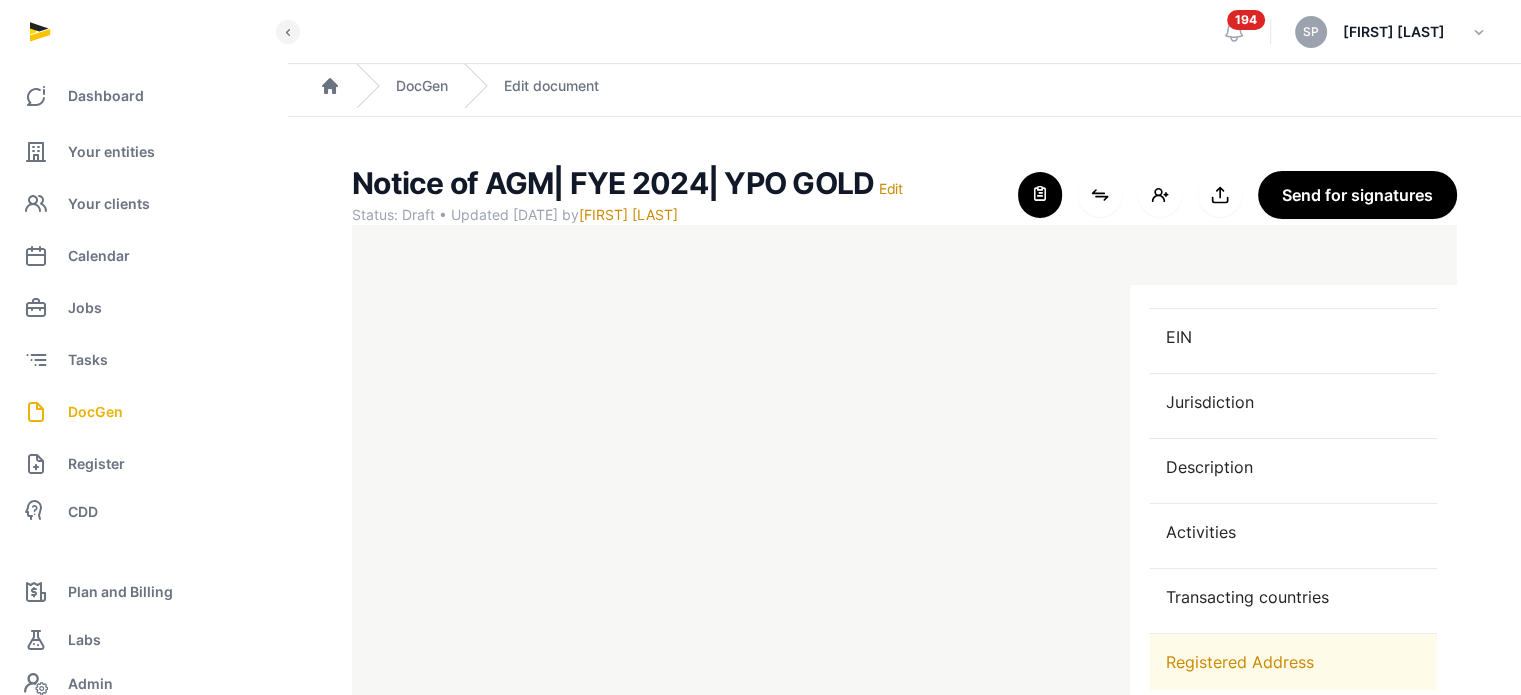 click on "Registered Address" at bounding box center (1293, 662) 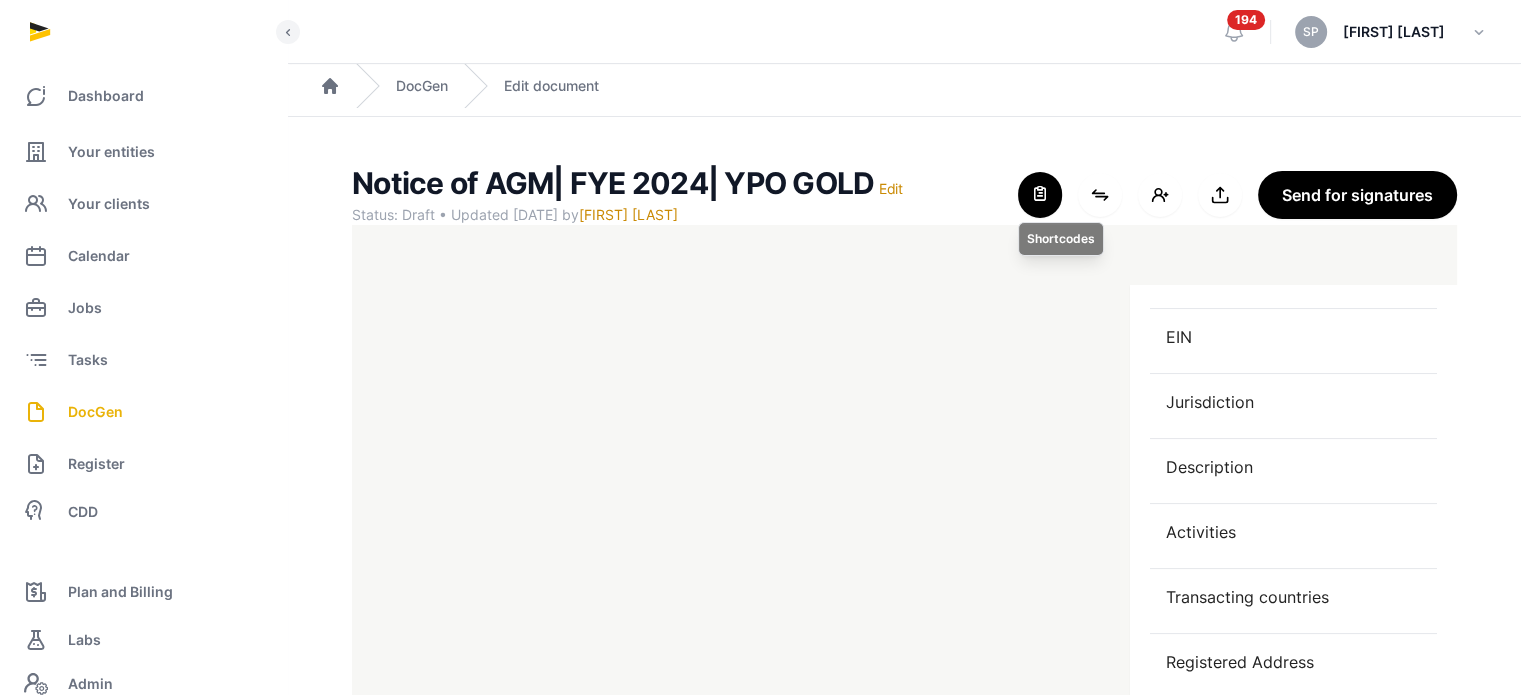 click at bounding box center (1040, 195) 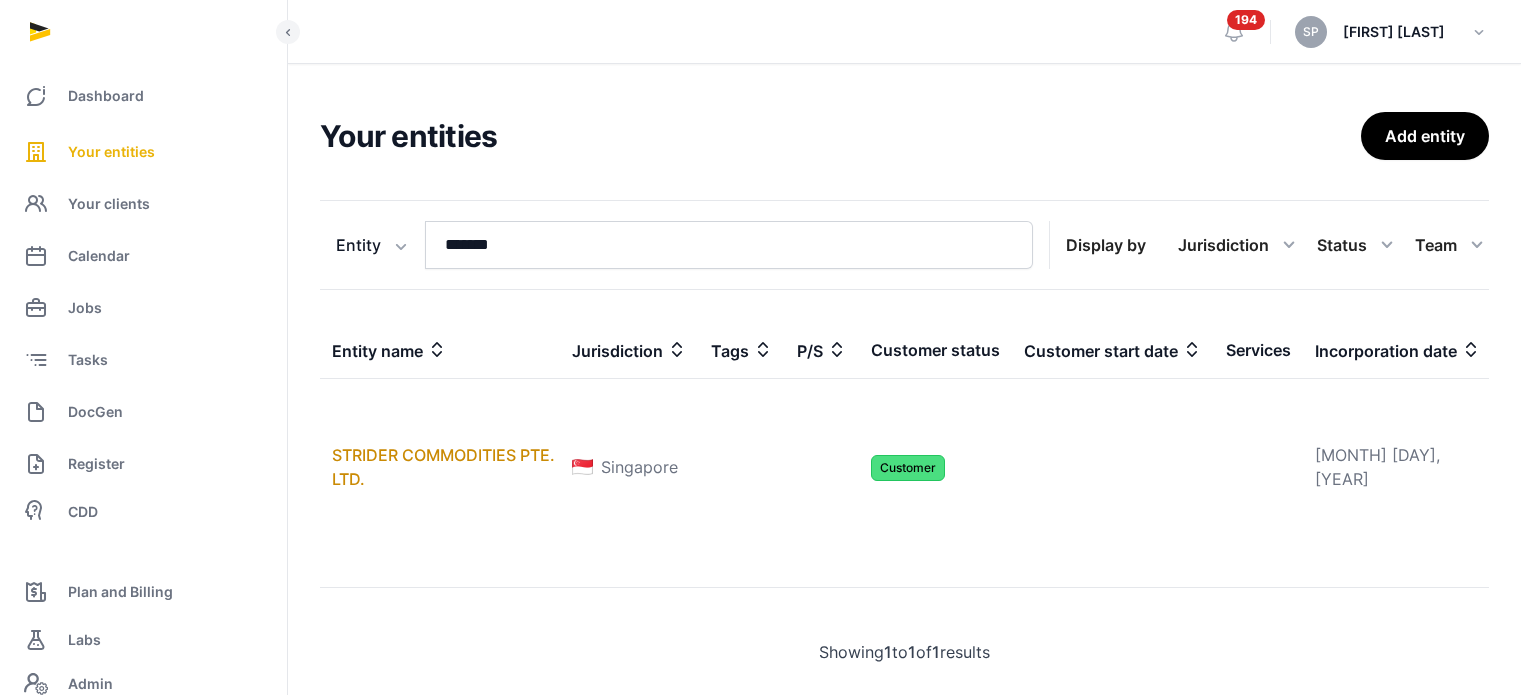 scroll, scrollTop: 0, scrollLeft: 0, axis: both 